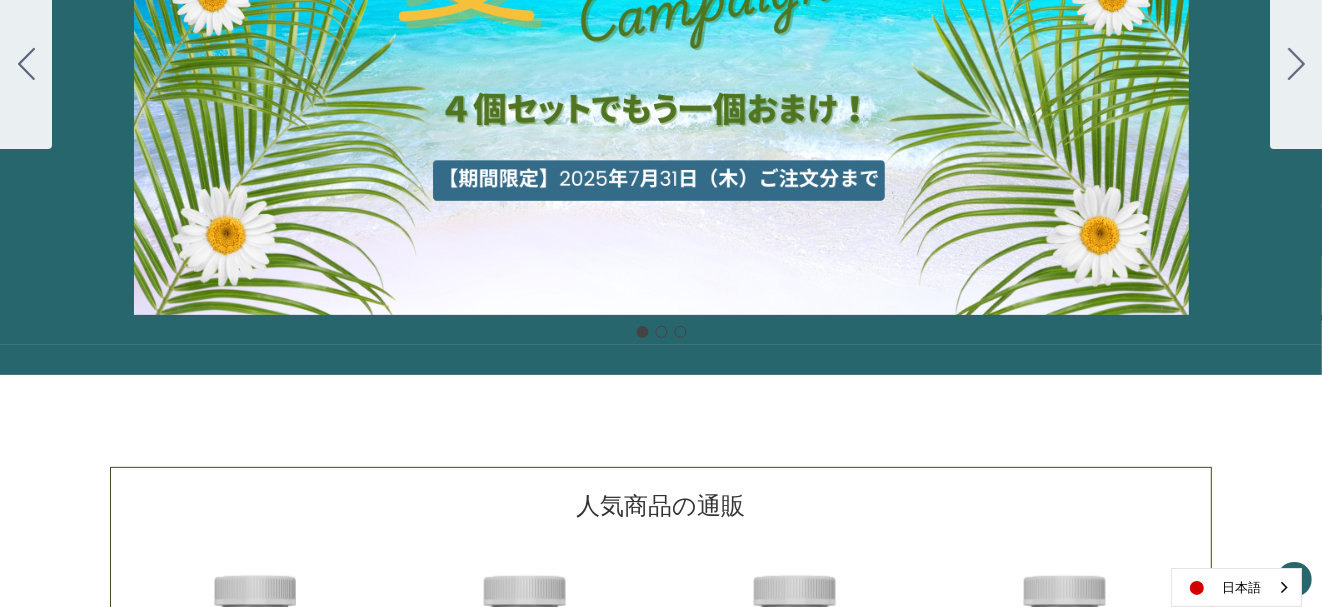 scroll, scrollTop: 233, scrollLeft: 0, axis: vertical 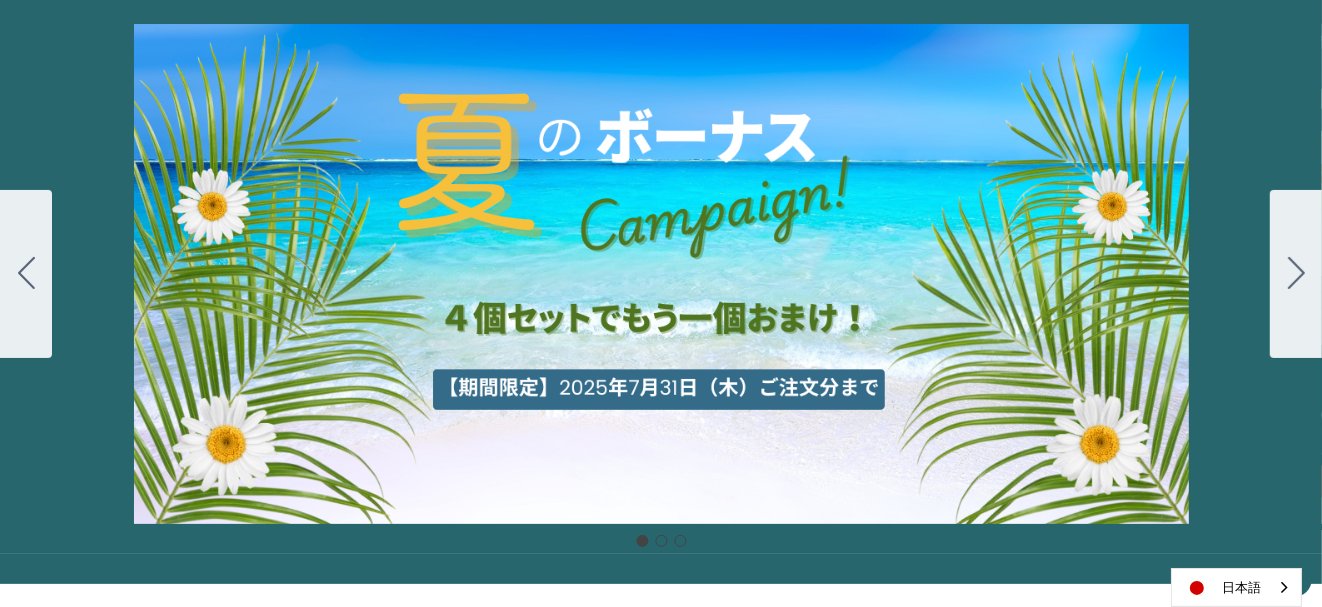 click on "細胞プロテクトセット
通常188ドル
セール価格160ドル
$28 OFF
[DATE]～[DATE]
[DATE]〜[DATE]
販売中" at bounding box center (661, 274) 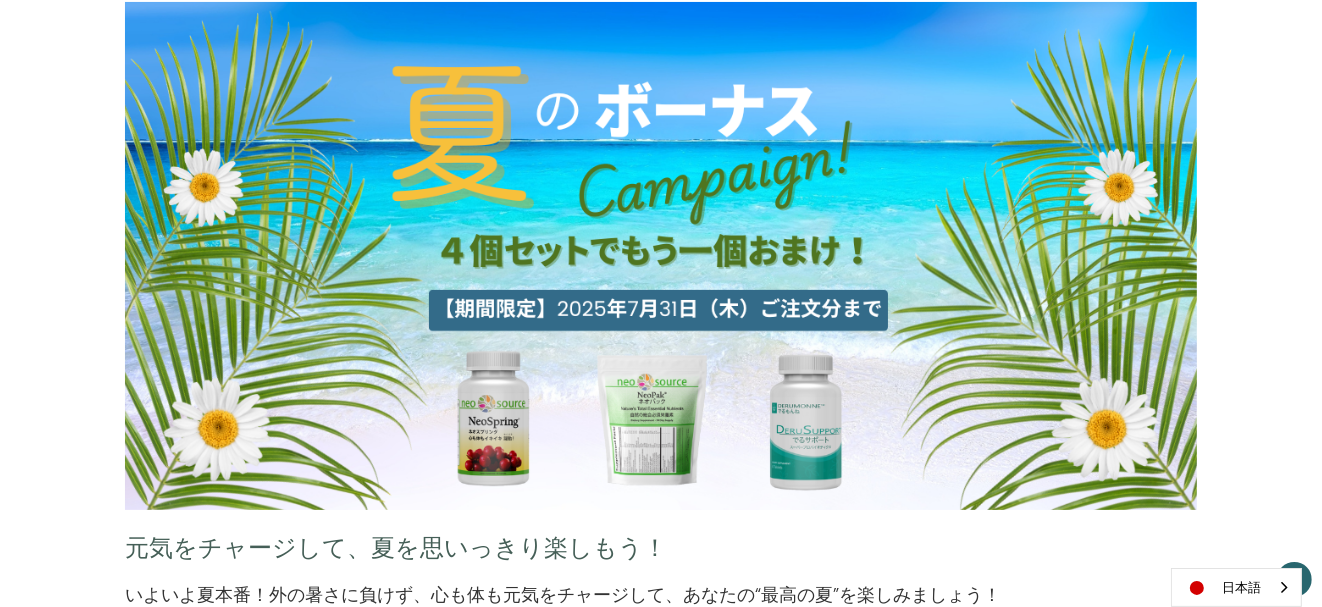 scroll, scrollTop: 0, scrollLeft: 0, axis: both 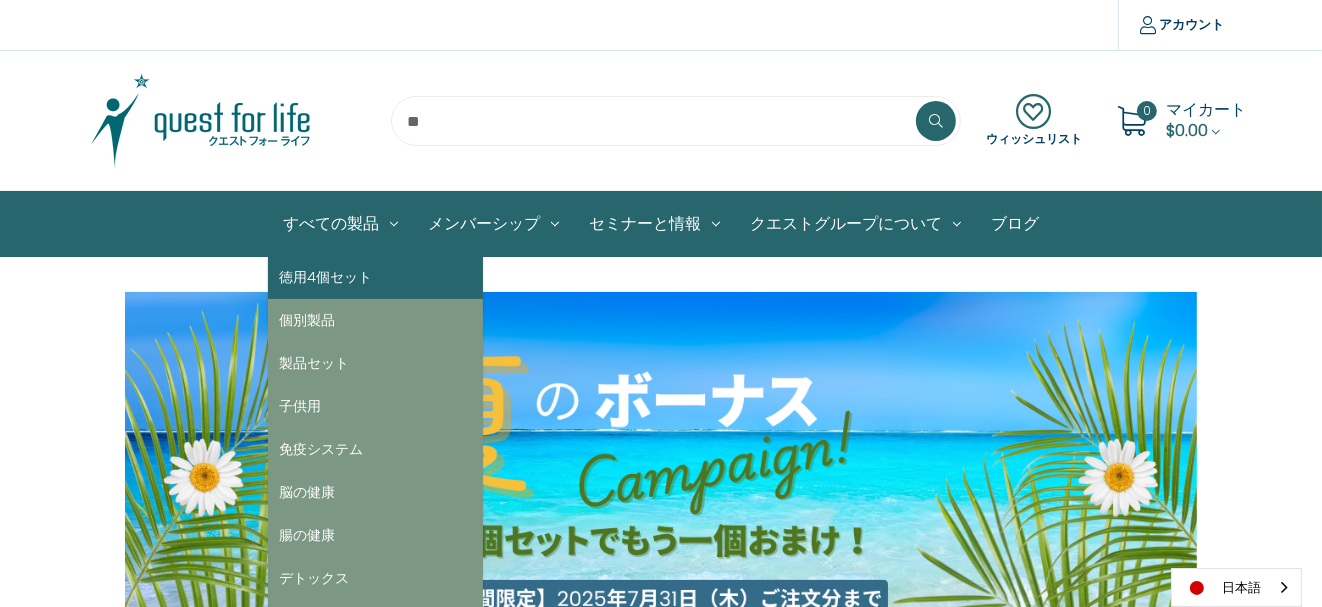 click on "徳用4個セット" at bounding box center [375, 277] 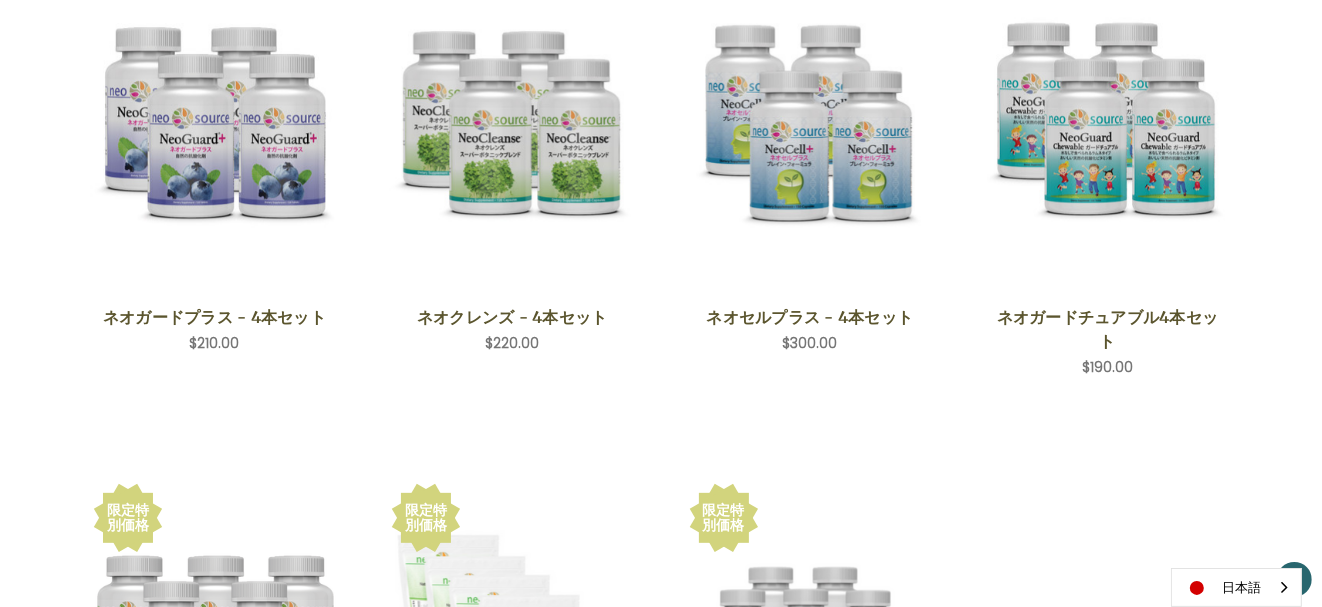 scroll, scrollTop: 466, scrollLeft: 0, axis: vertical 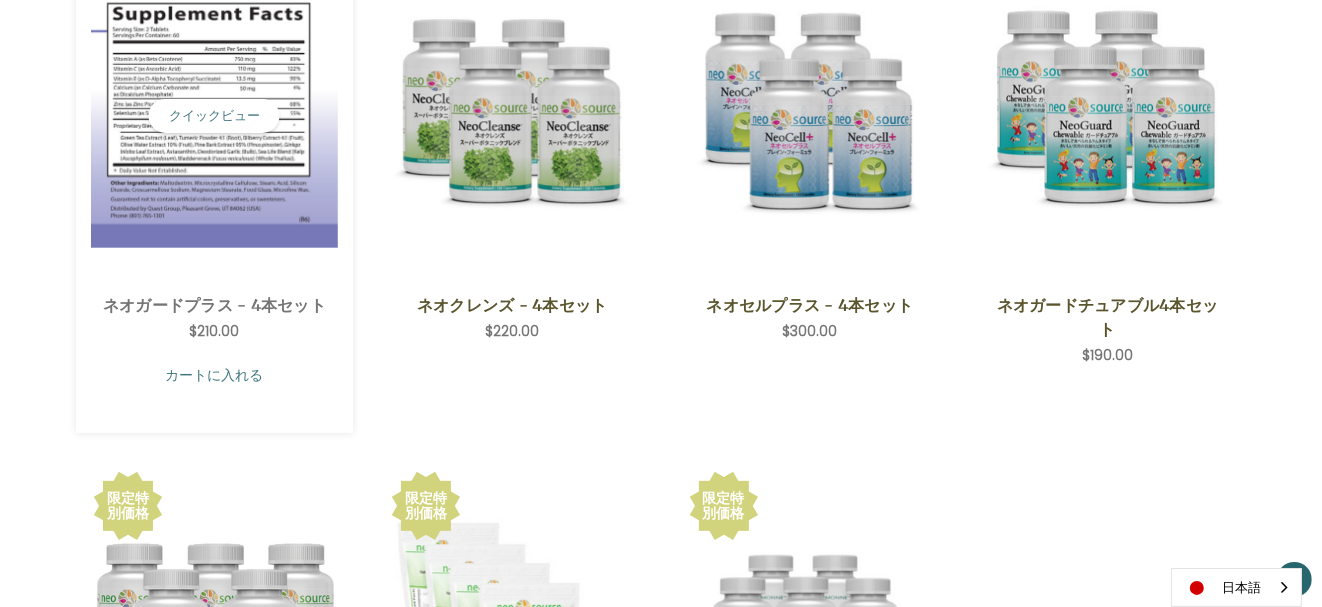 click on "カートに入れる" at bounding box center [214, 375] 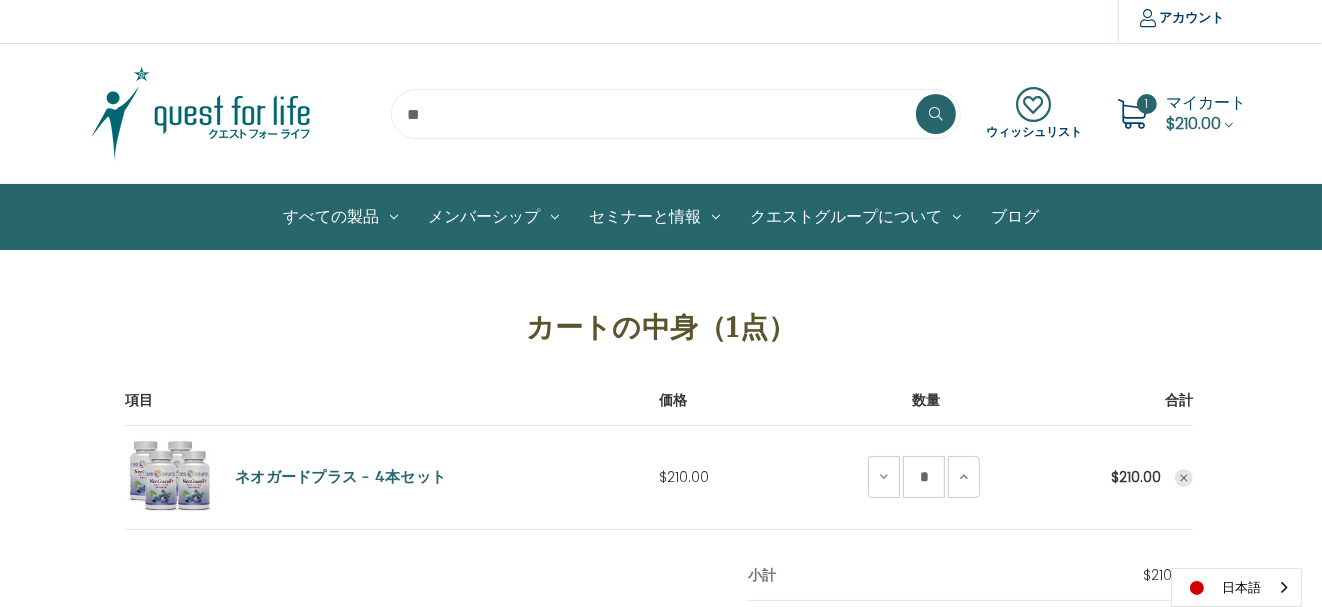 scroll, scrollTop: 0, scrollLeft: 0, axis: both 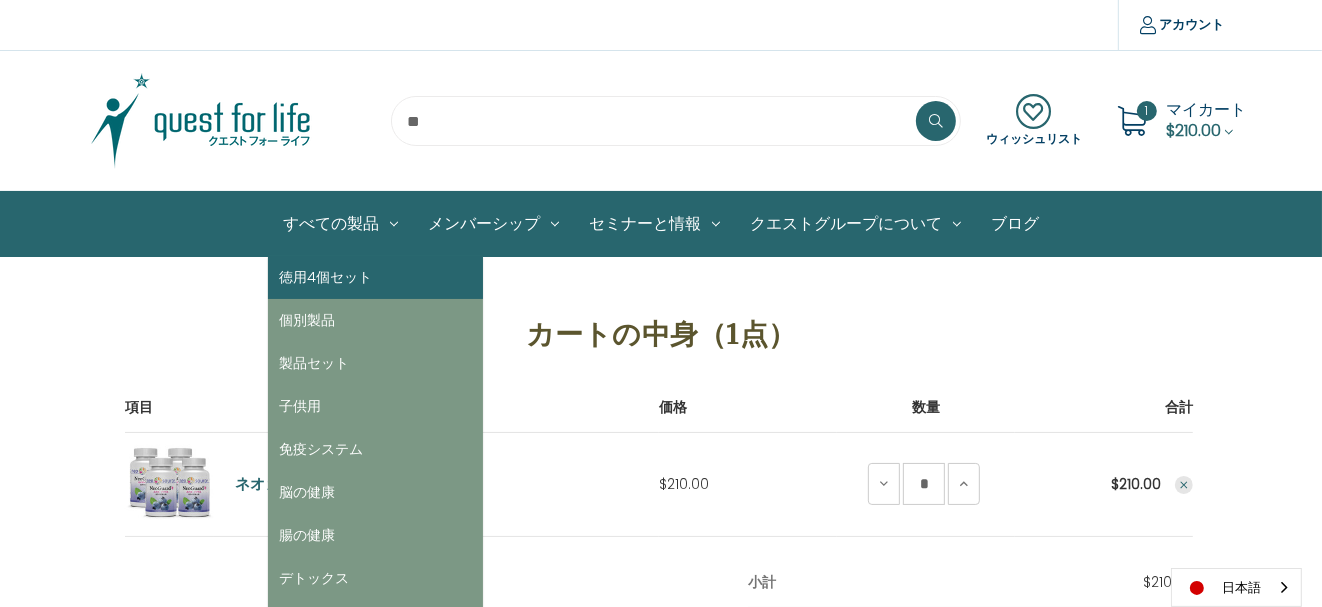 click on "徳用4個セット" at bounding box center (375, 277) 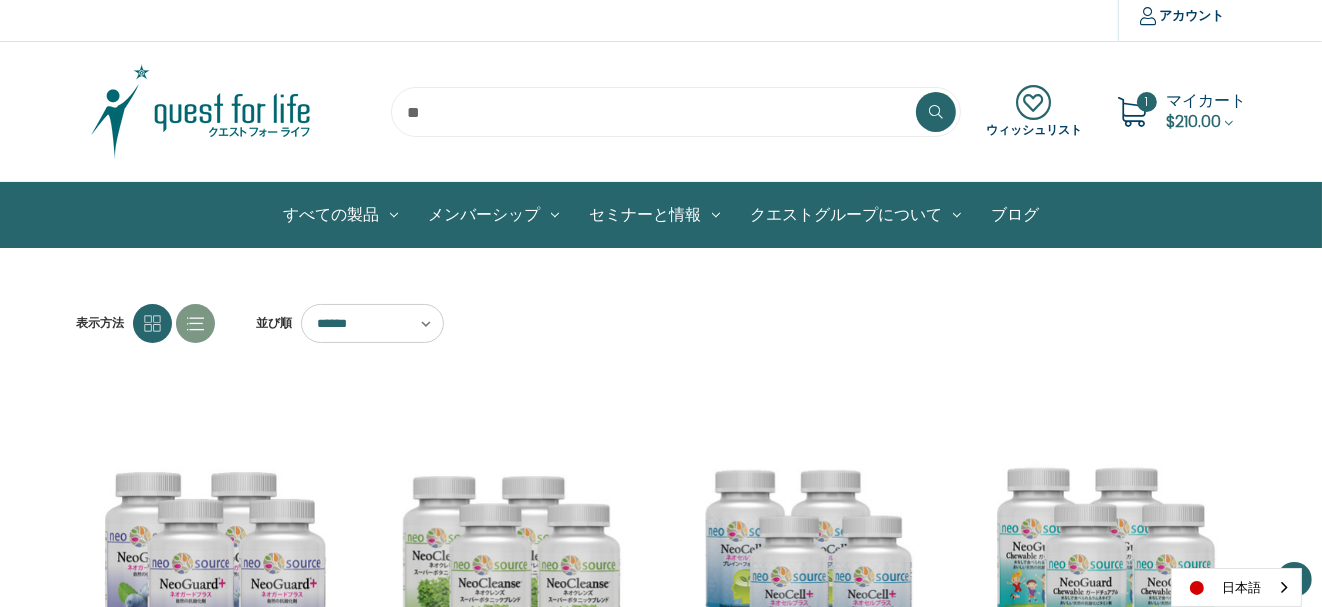 scroll, scrollTop: 0, scrollLeft: 0, axis: both 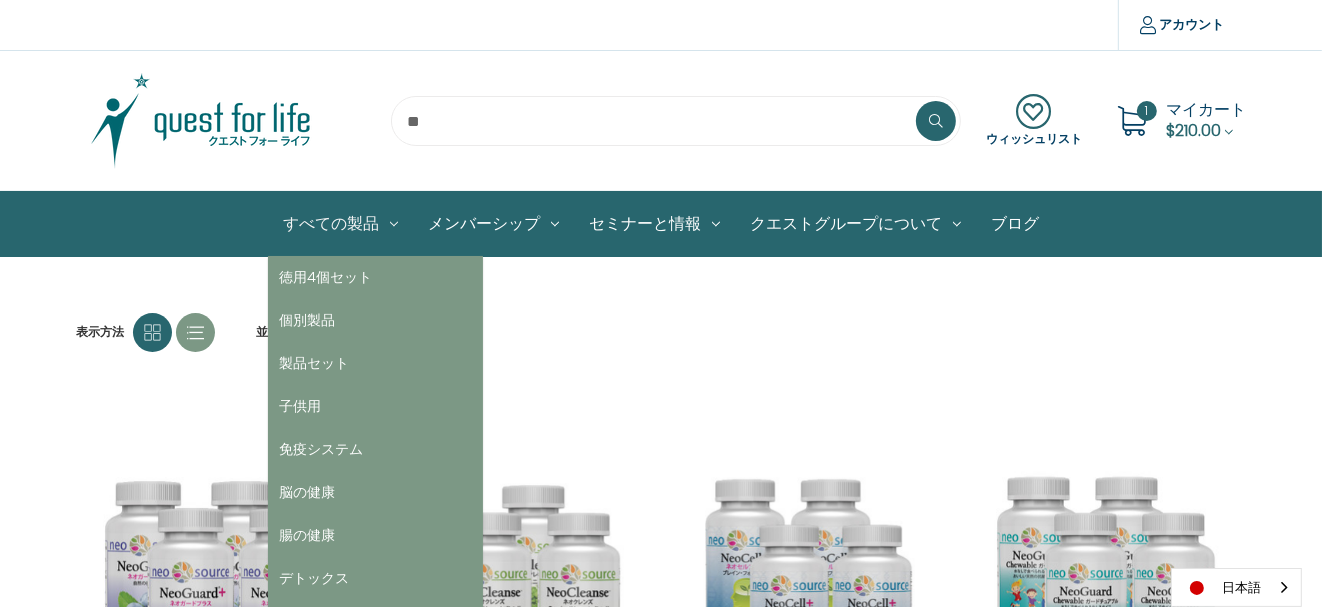 click on "すべての製品" at bounding box center (340, 224) 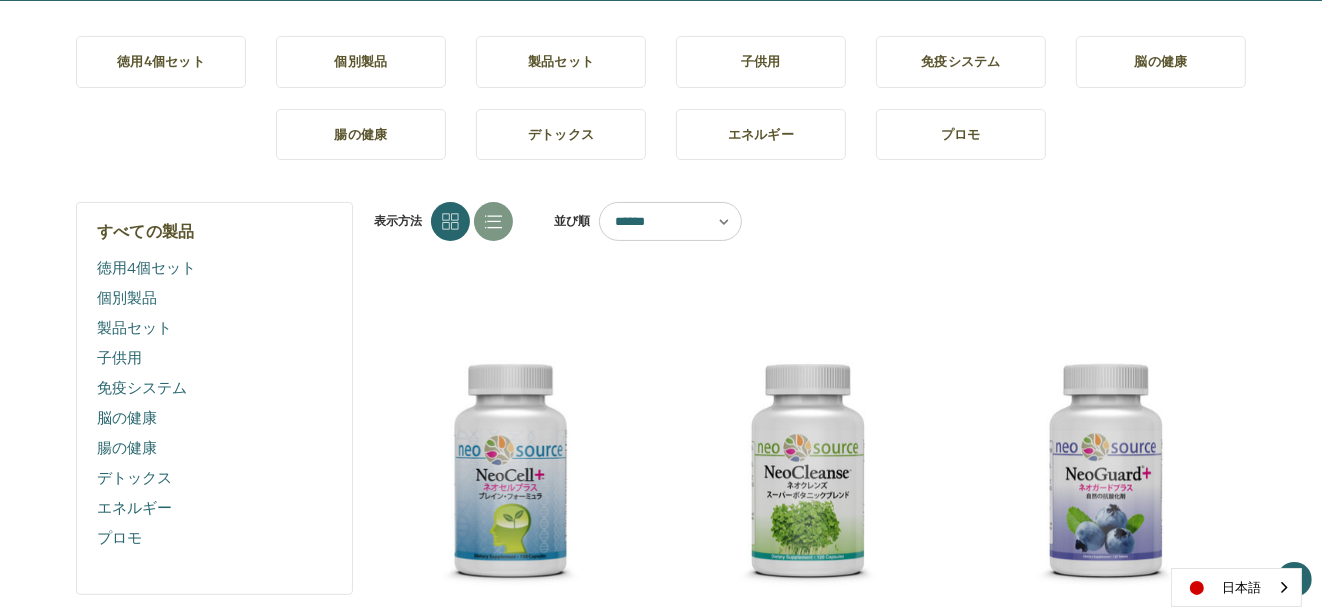 scroll, scrollTop: 0, scrollLeft: 0, axis: both 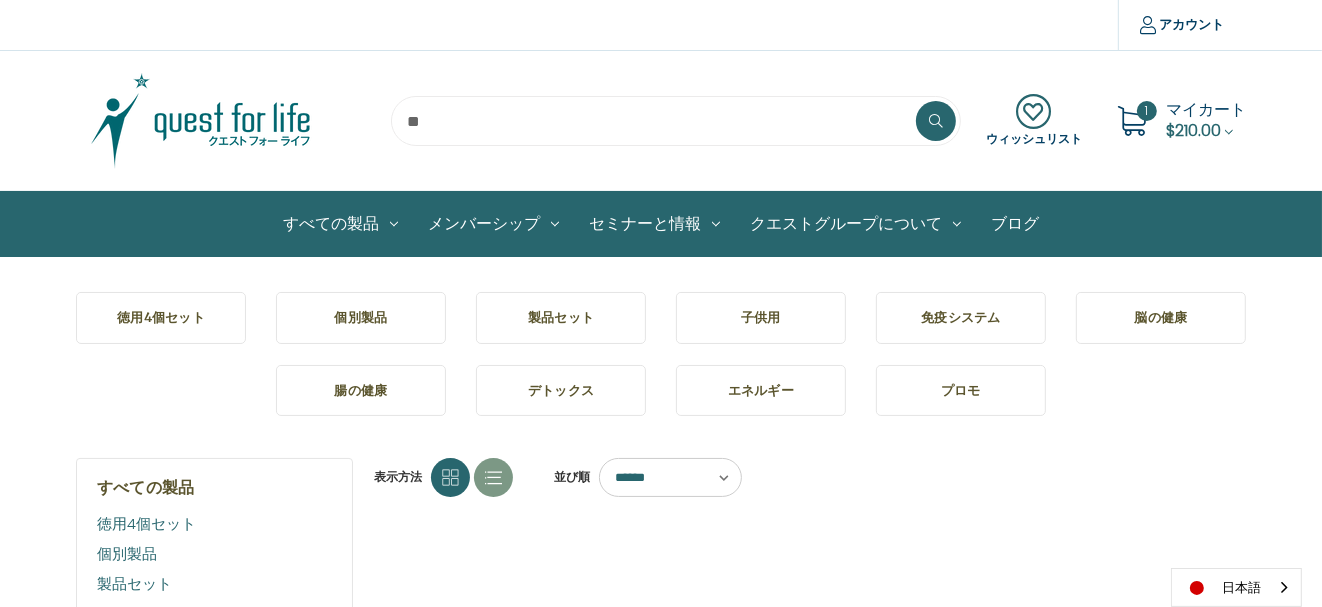 click on "脳の健康" at bounding box center (1161, 318) 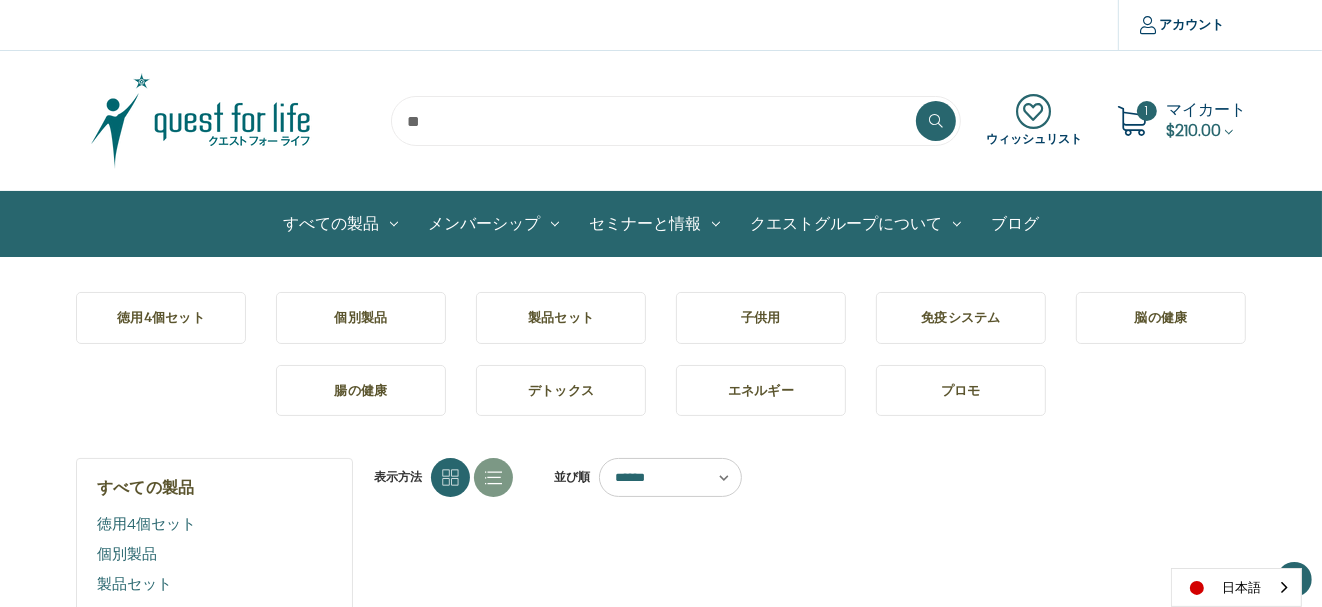 scroll, scrollTop: 352, scrollLeft: 0, axis: vertical 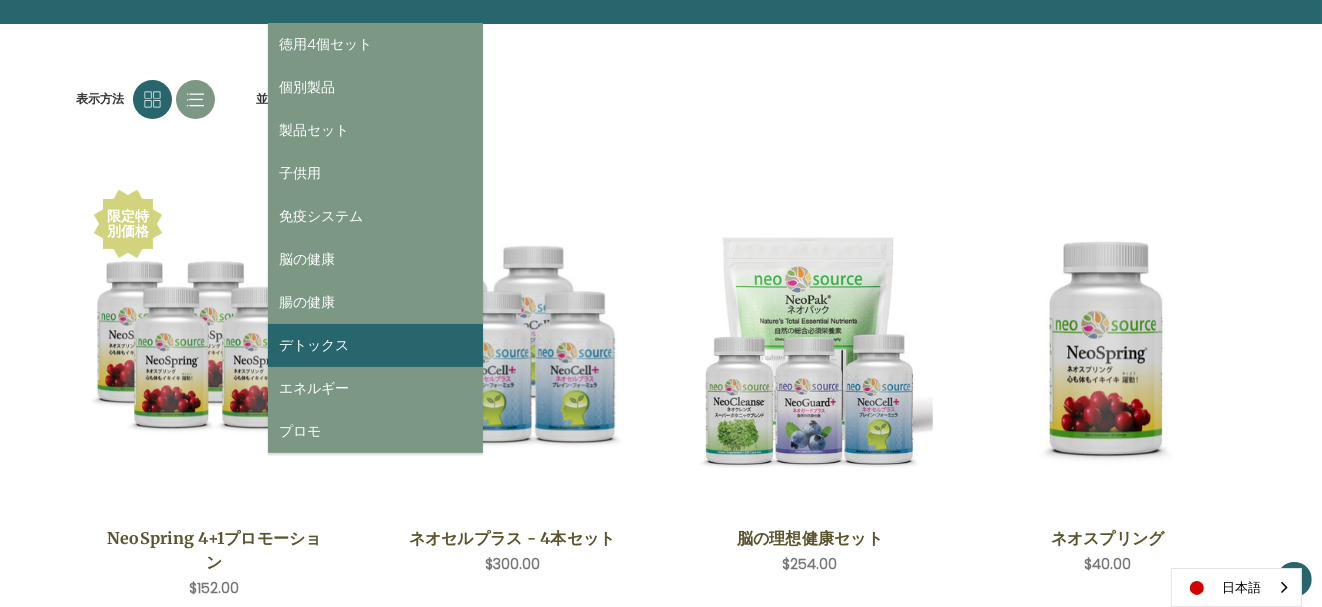 click on "デトックス" at bounding box center [375, 345] 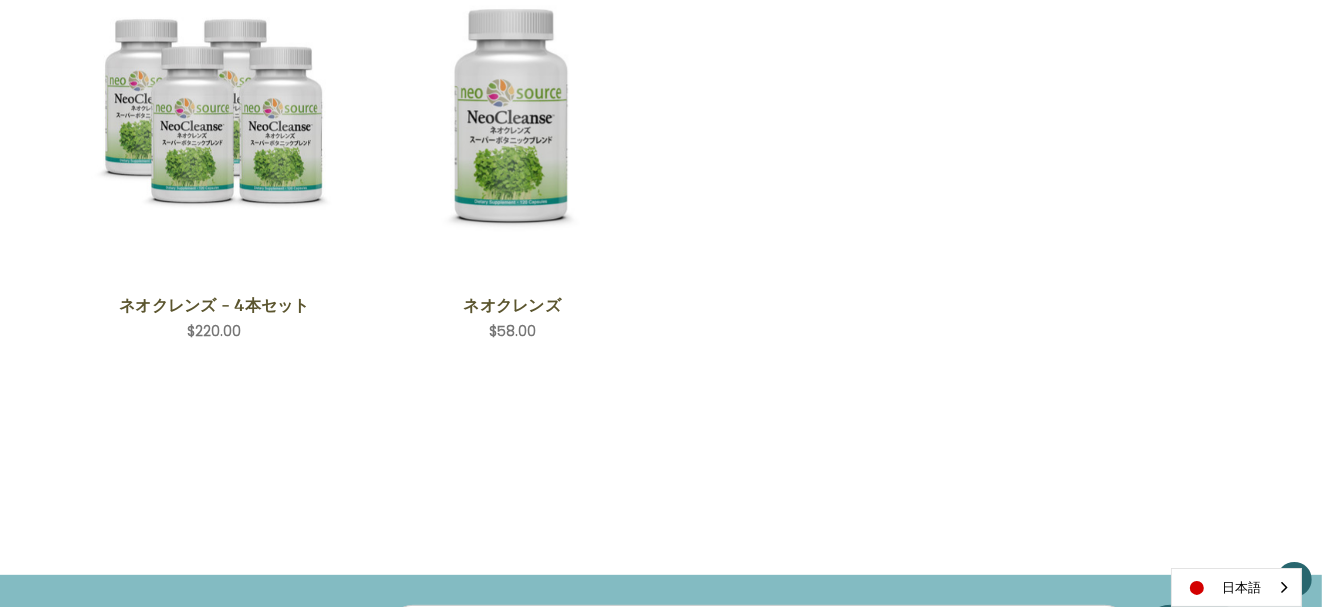 scroll, scrollTop: 0, scrollLeft: 0, axis: both 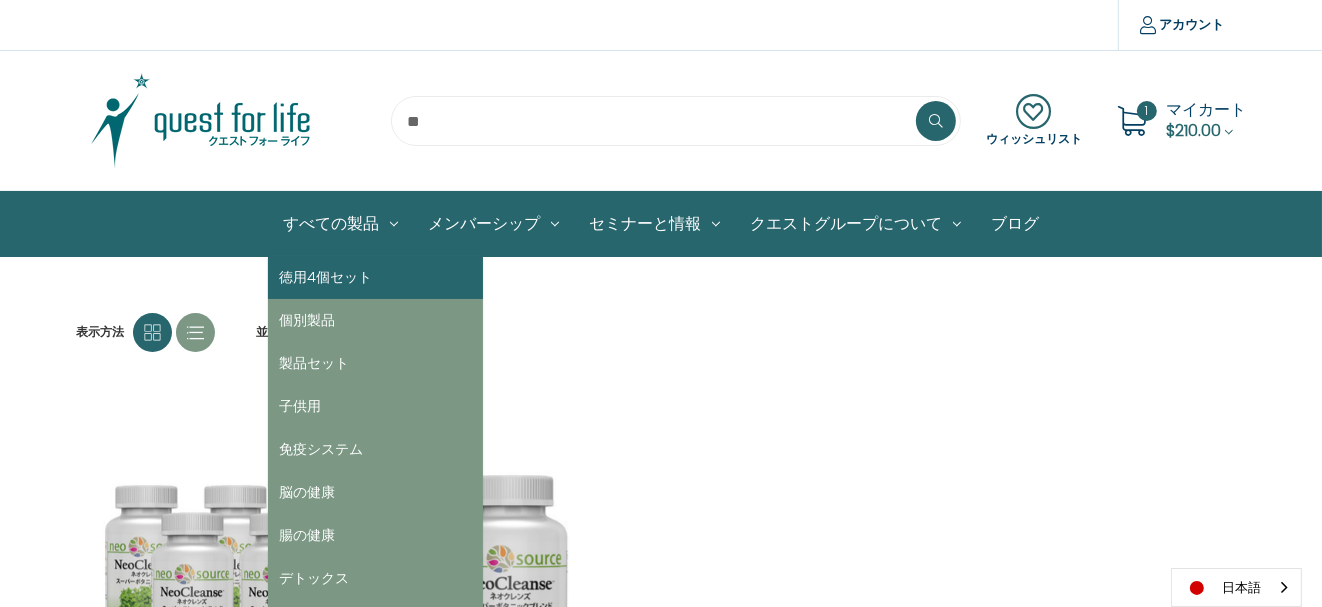 click on "徳用4個セット" at bounding box center (375, 277) 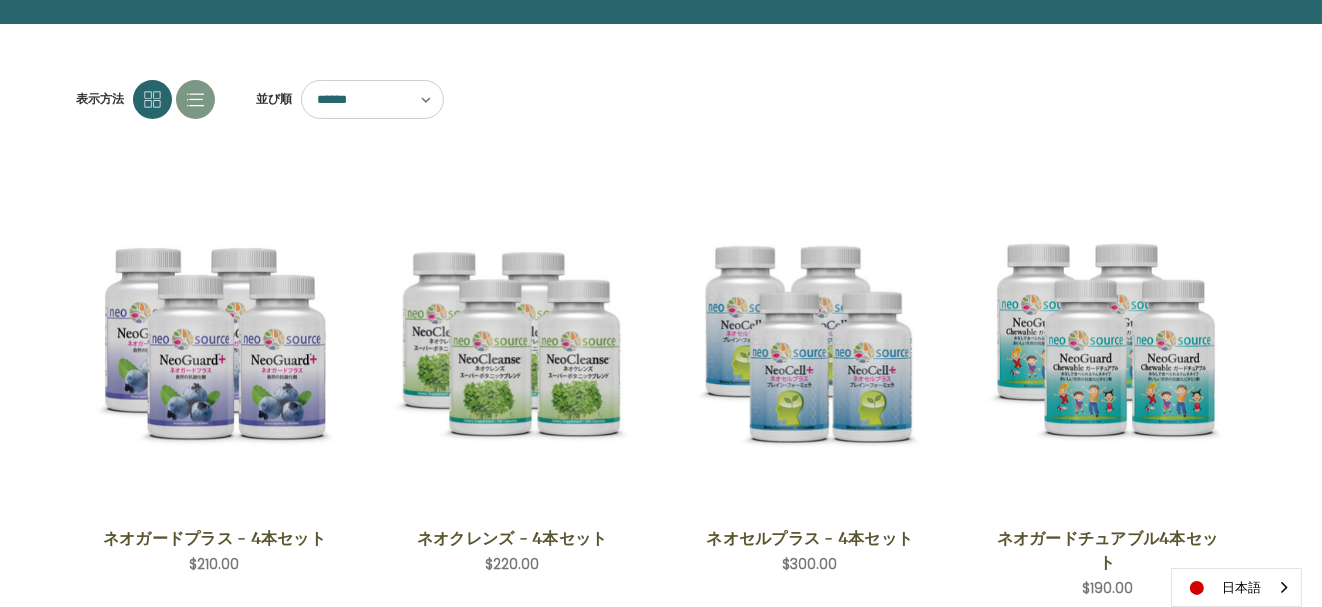 scroll, scrollTop: 0, scrollLeft: 0, axis: both 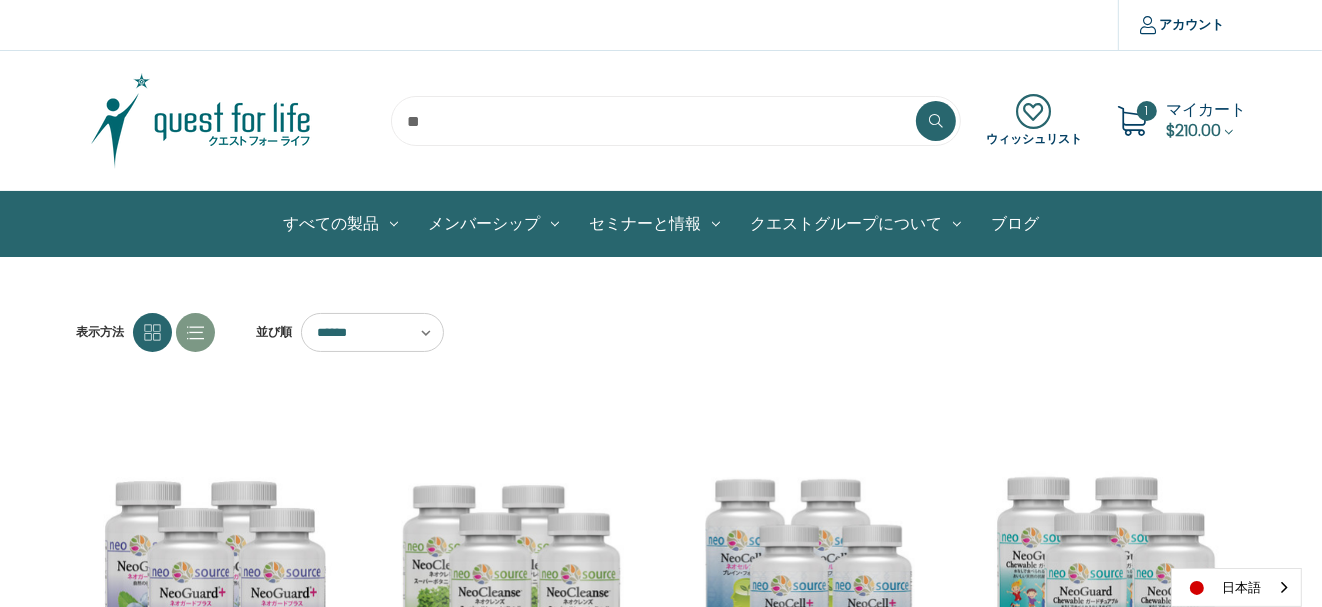 click on "$210.00" at bounding box center (1193, 130) 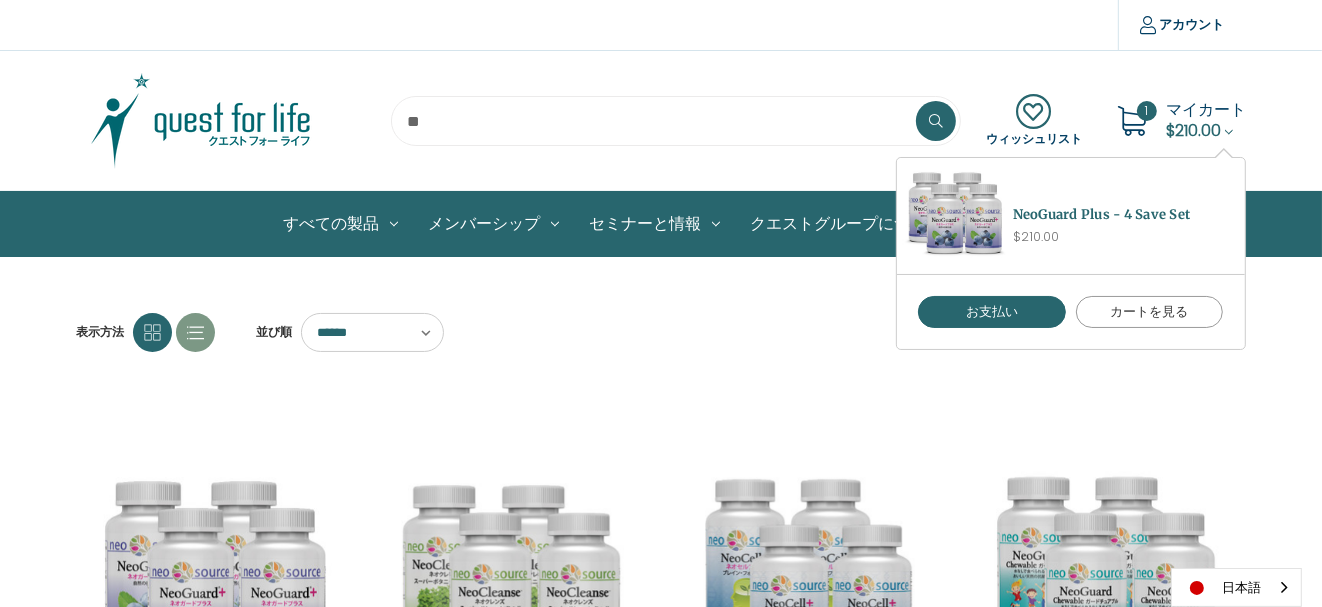 click on "カートを見る" at bounding box center [1150, 312] 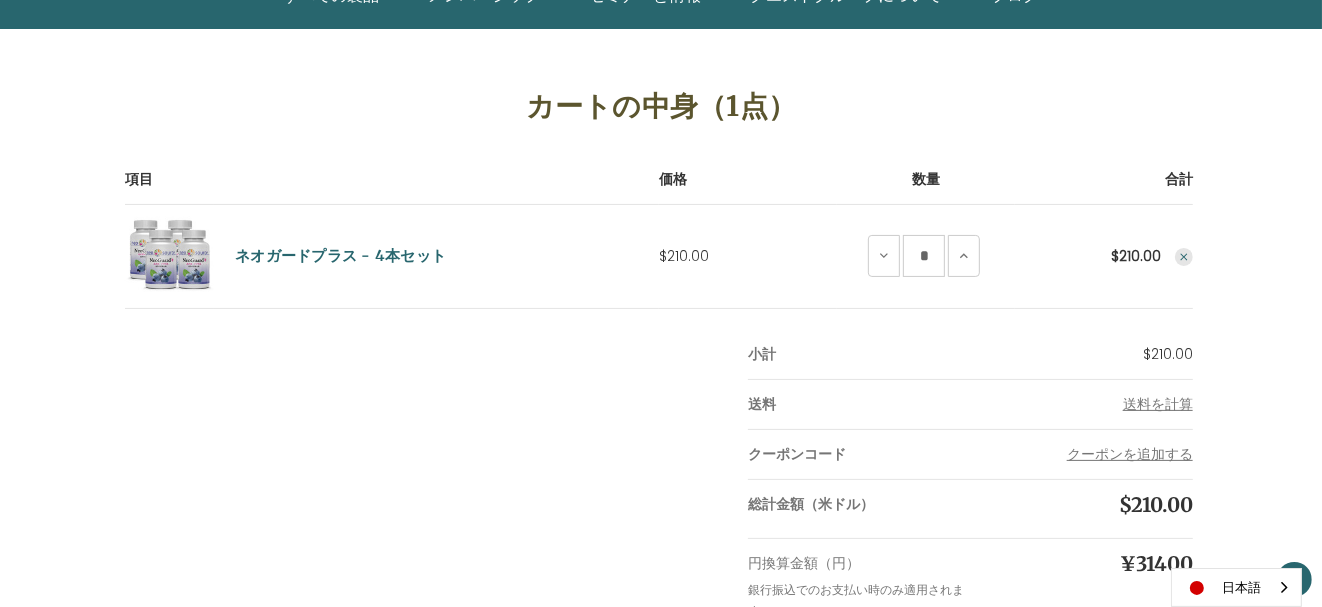 scroll, scrollTop: 233, scrollLeft: 0, axis: vertical 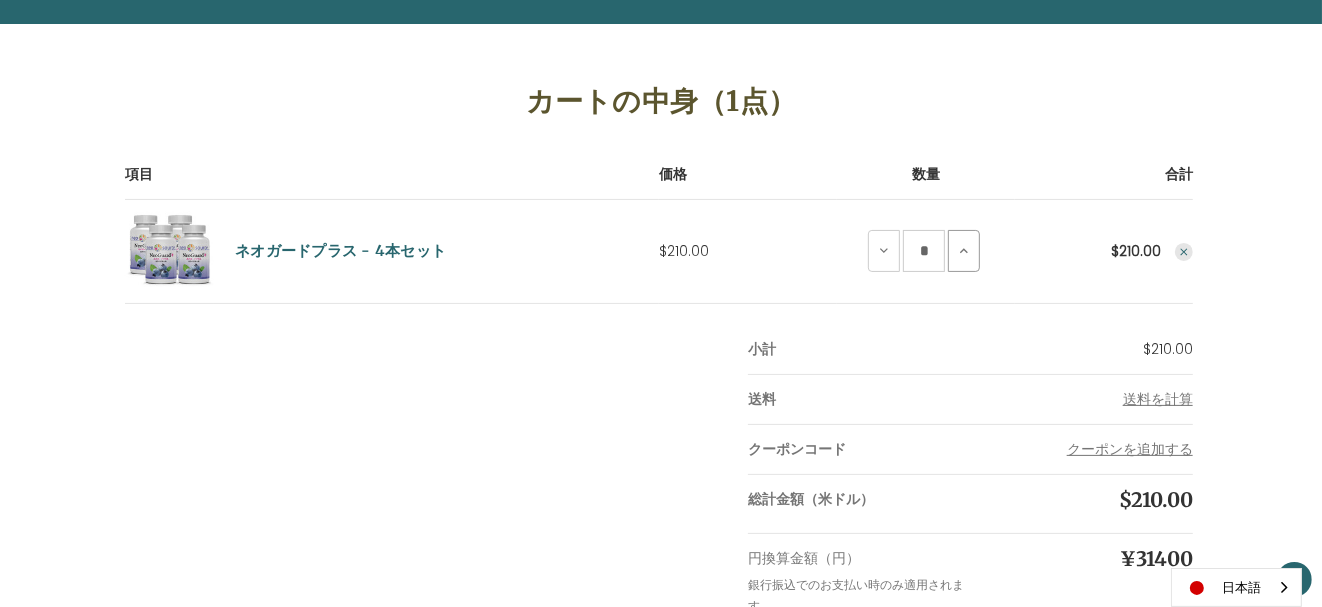 click 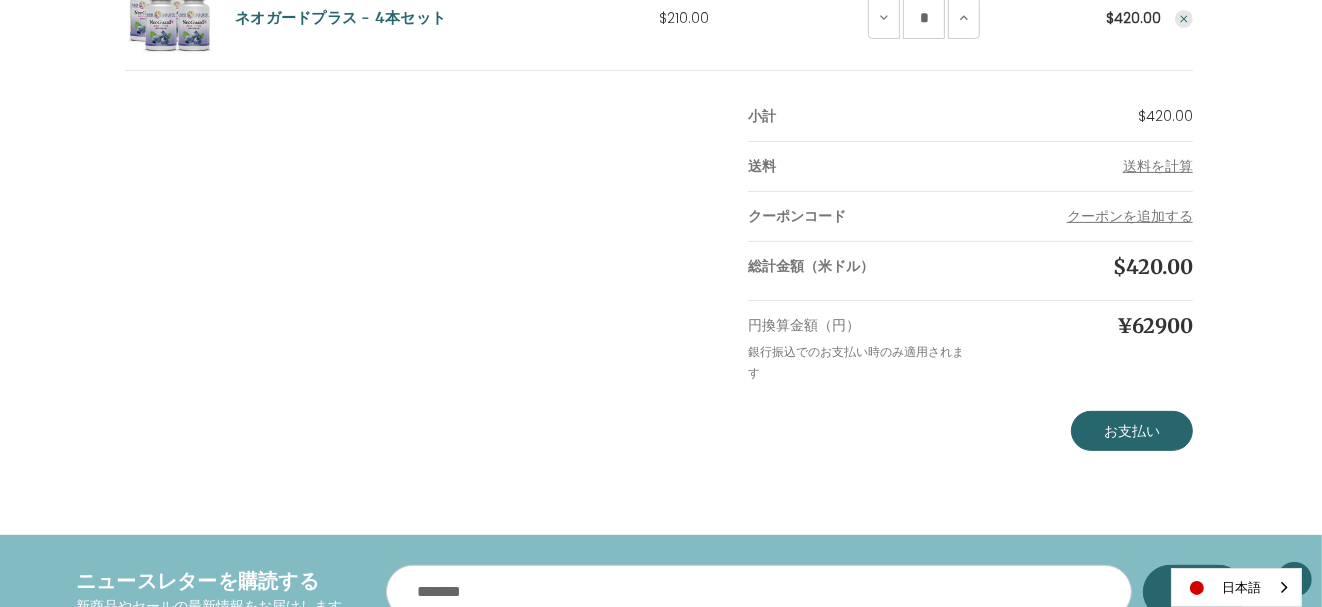 scroll, scrollTop: 233, scrollLeft: 0, axis: vertical 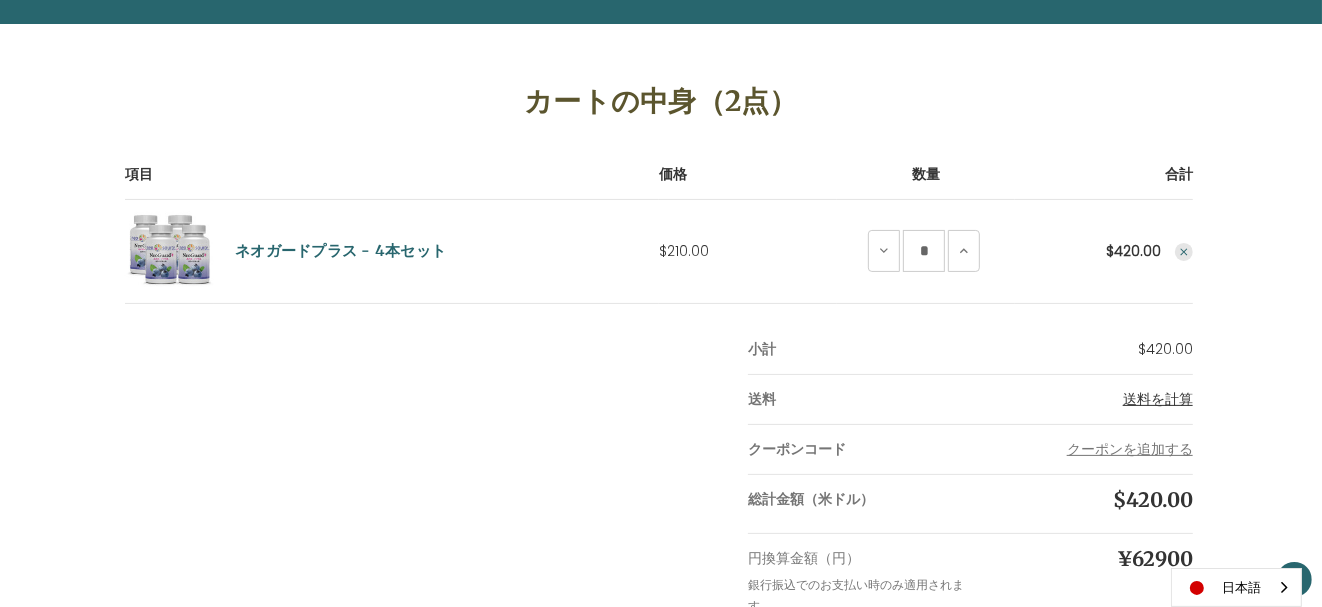 click on "送料を計算" at bounding box center (1158, 399) 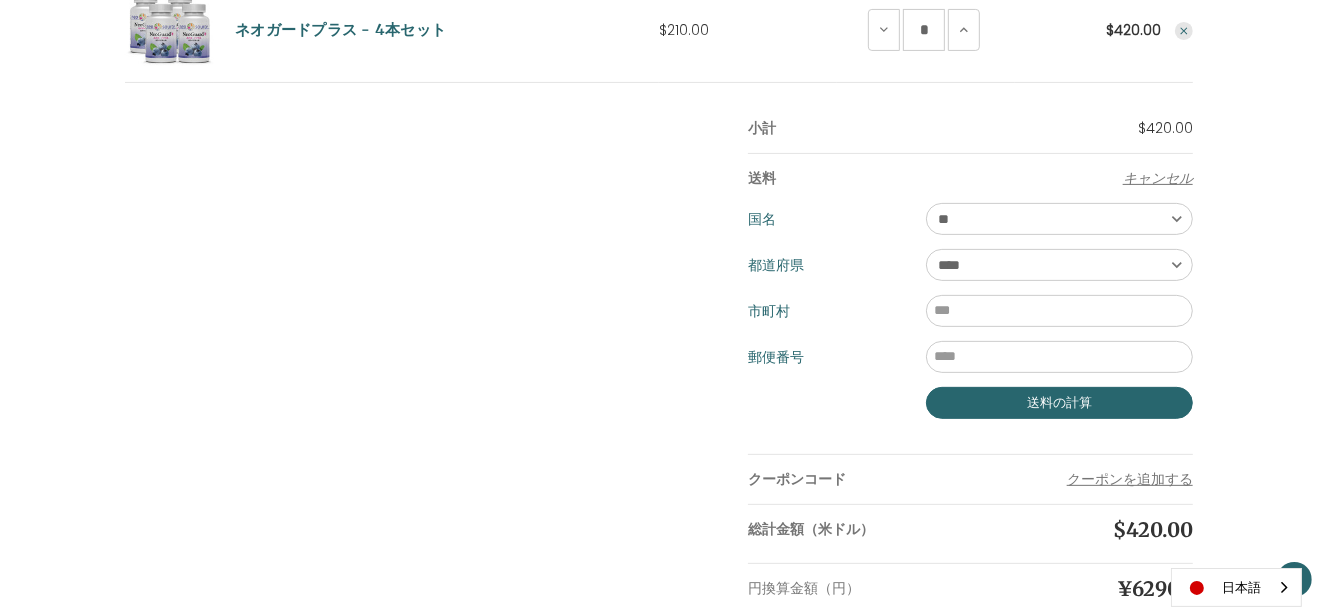 scroll, scrollTop: 466, scrollLeft: 0, axis: vertical 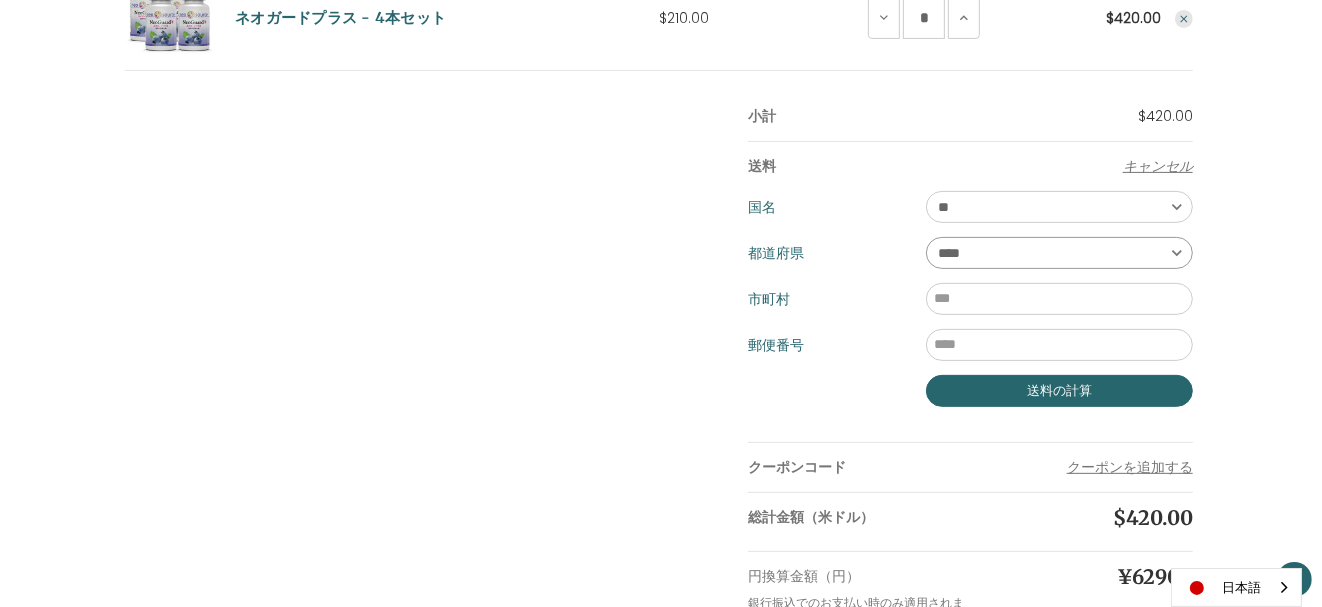 click on "****
**
**
**
**
**
**
**
**
**
***
**
***
**
**
**
**
**
***
****
**
**
**
***
**
**
**
**
**
**" at bounding box center [1059, 253] 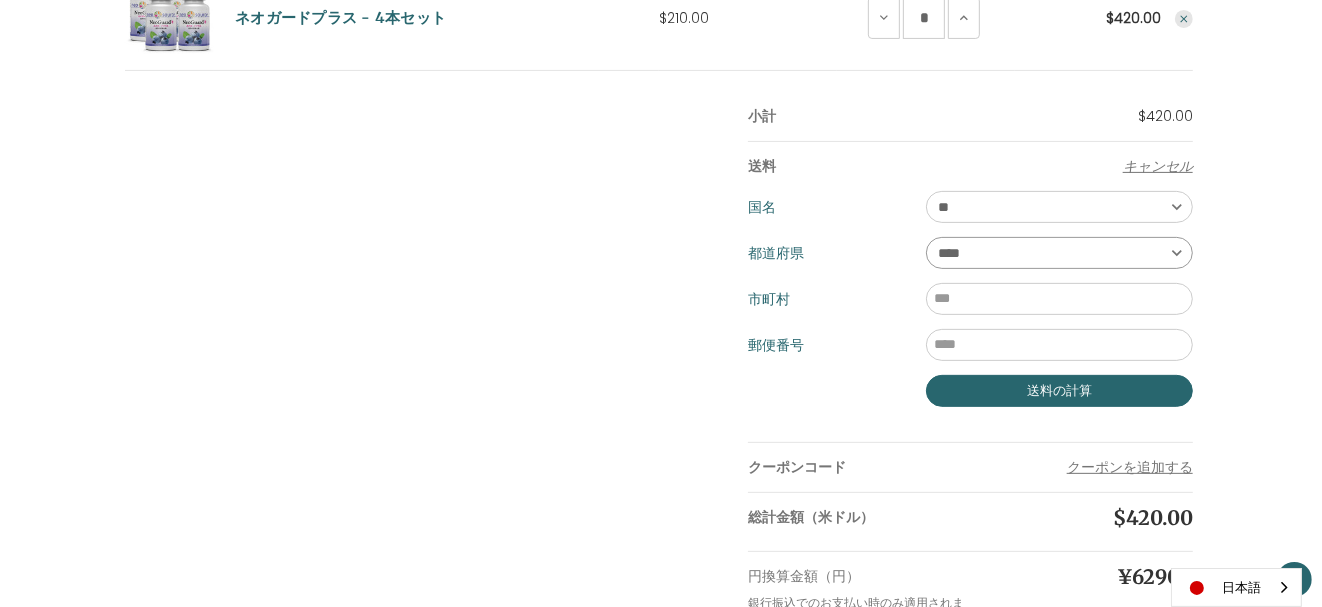 select on "***" 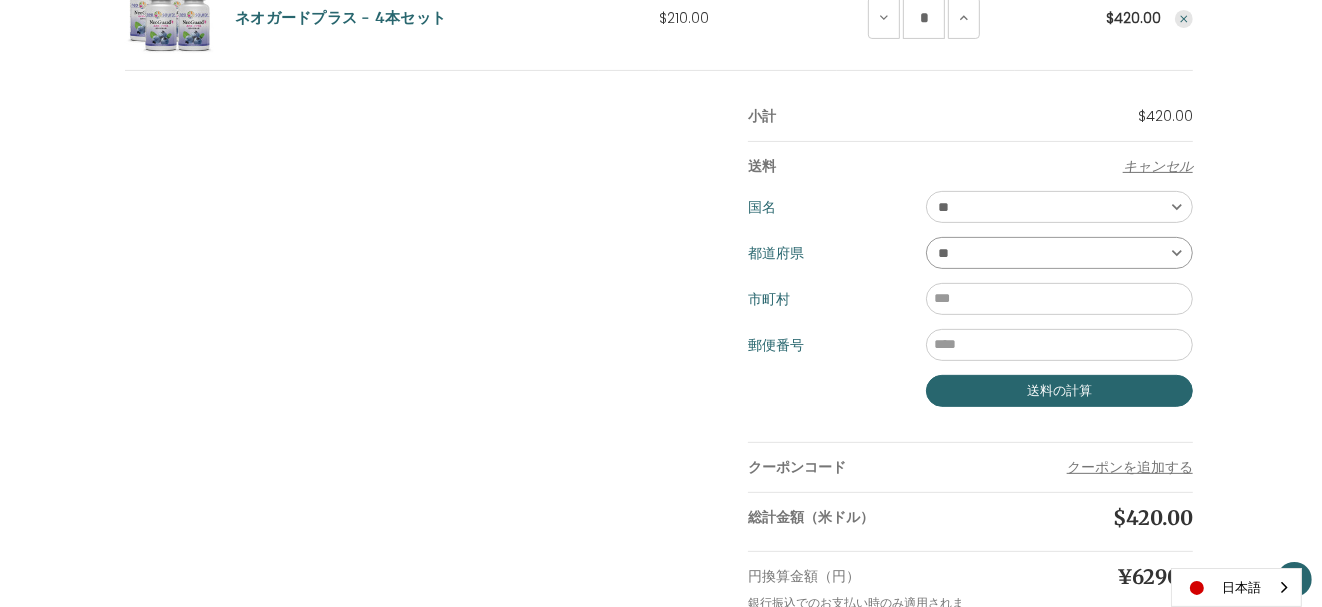 click on "****
**
**
**
**
**
**
**
**
**
***
**
***
**
**
**
**
**
***
****
**
**
**
***
**
**
**
**
**
**" at bounding box center (1059, 253) 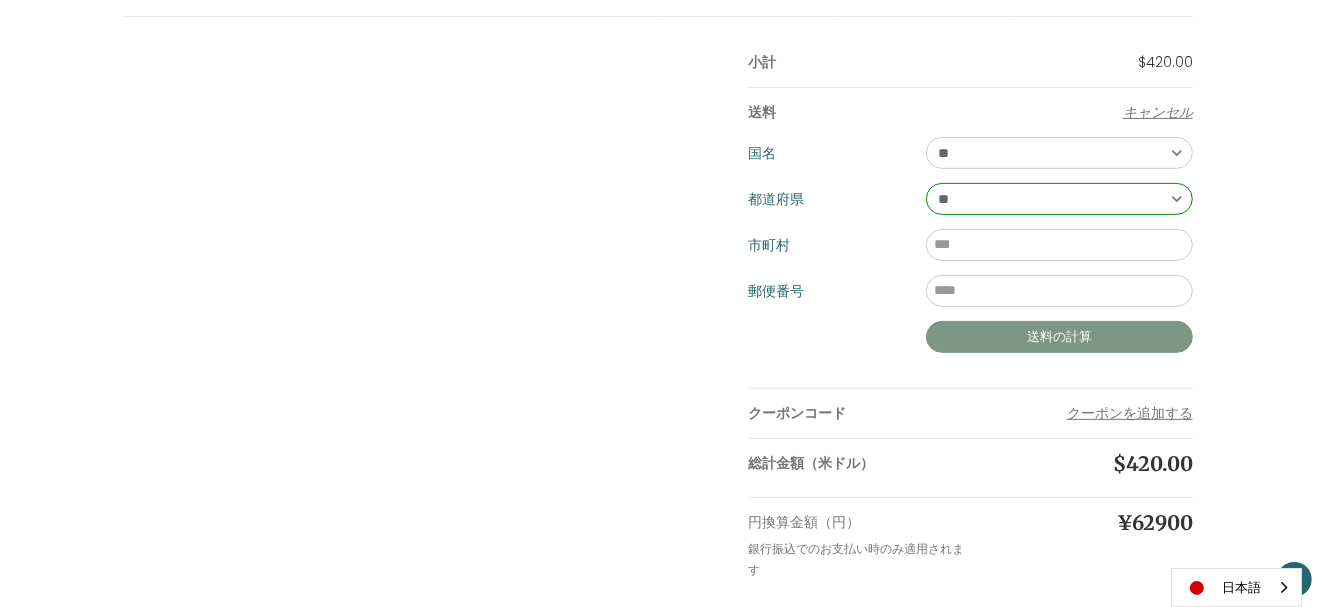 scroll, scrollTop: 986, scrollLeft: 0, axis: vertical 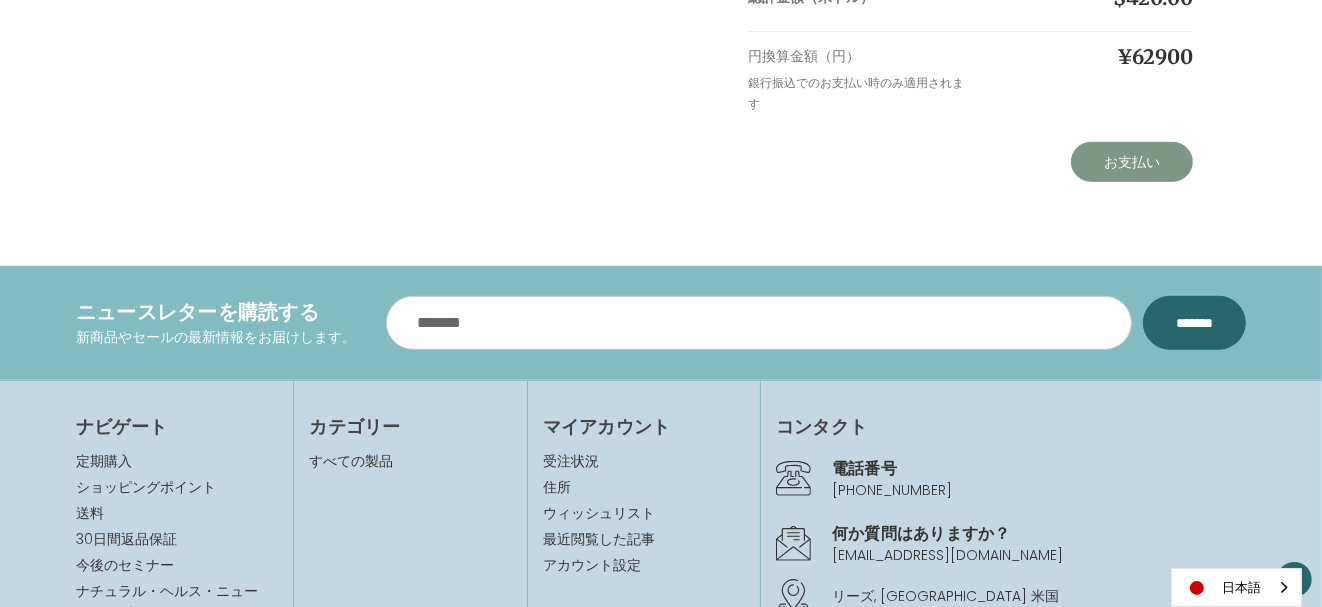 click on "お支払い" at bounding box center (1132, 162) 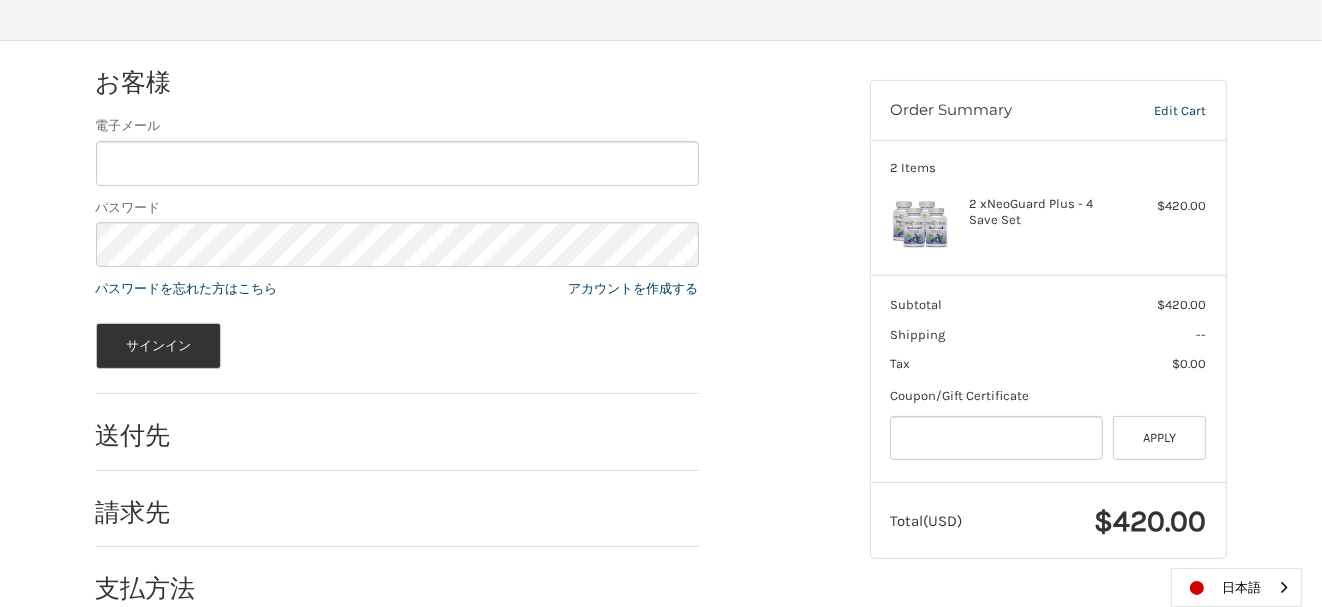 scroll, scrollTop: 271, scrollLeft: 0, axis: vertical 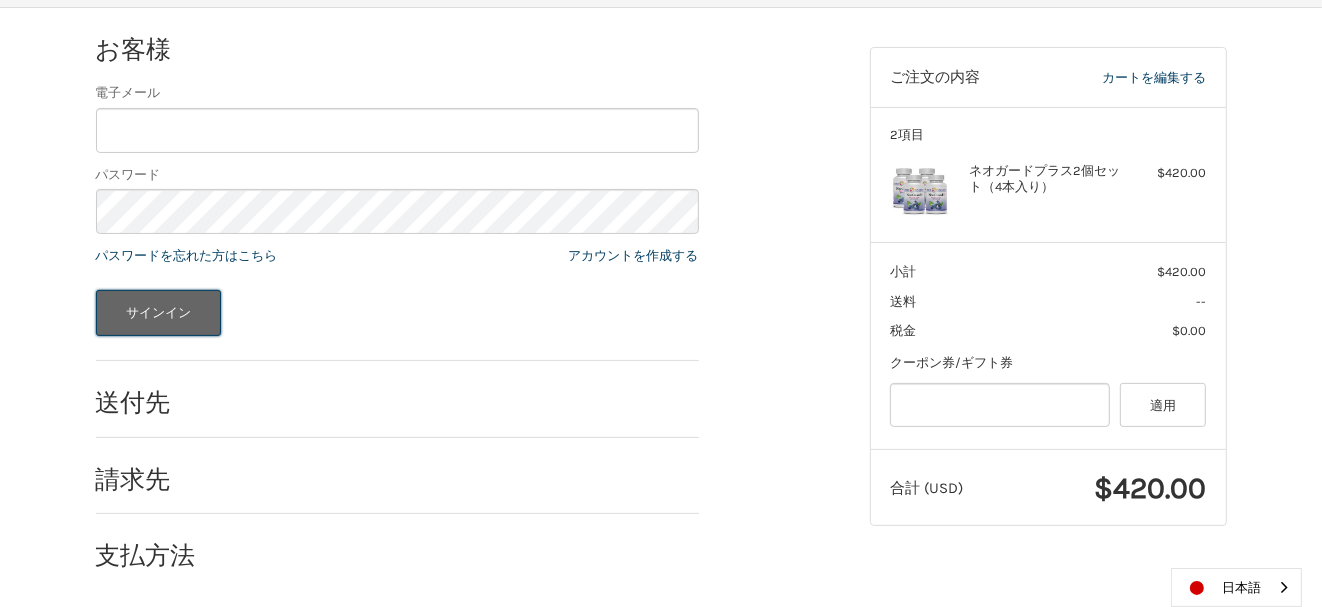 click on "サインイン" at bounding box center (159, 313) 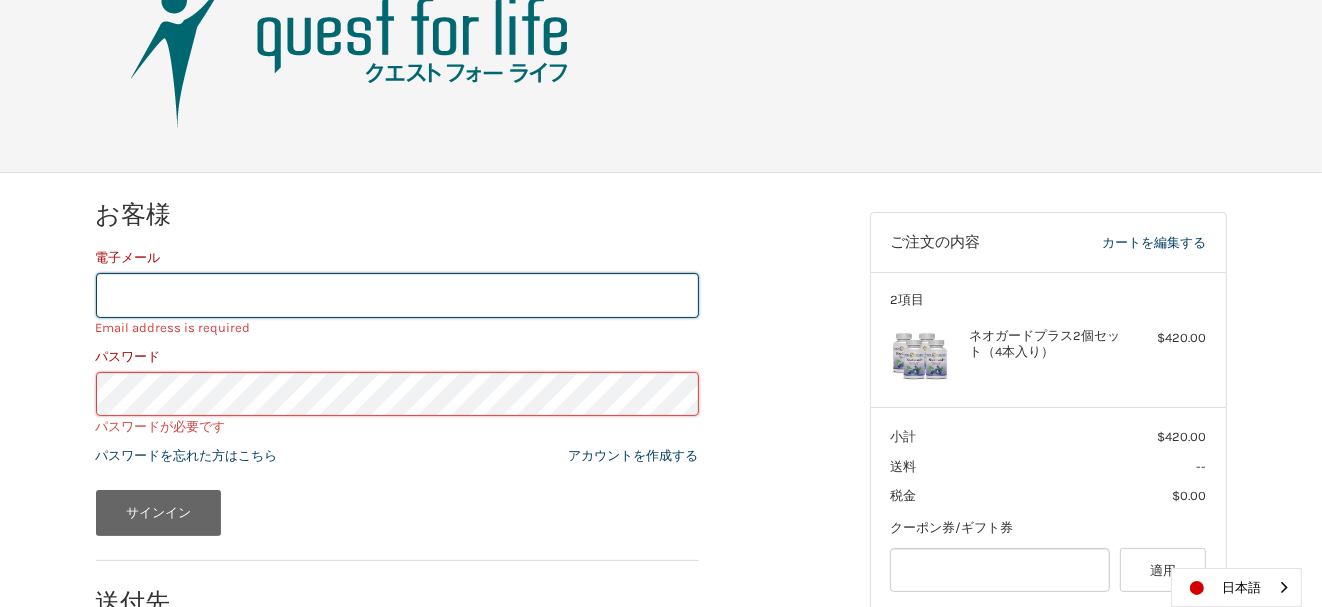 scroll, scrollTop: 94, scrollLeft: 0, axis: vertical 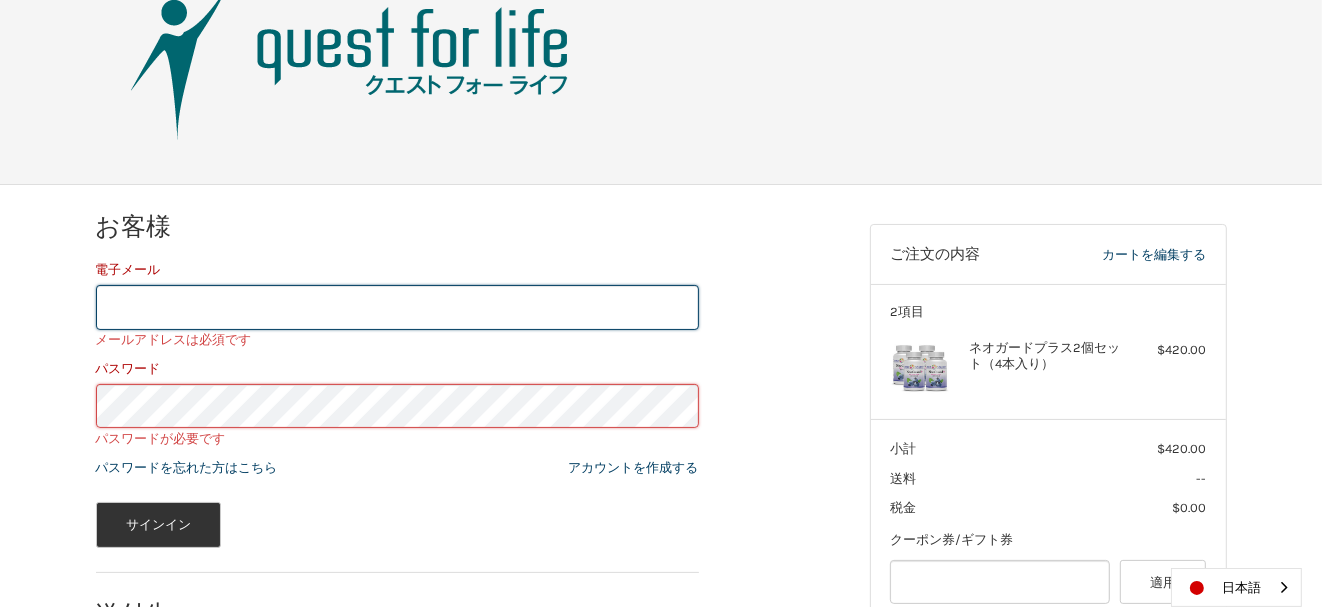 click on "電子メール" at bounding box center [397, 307] 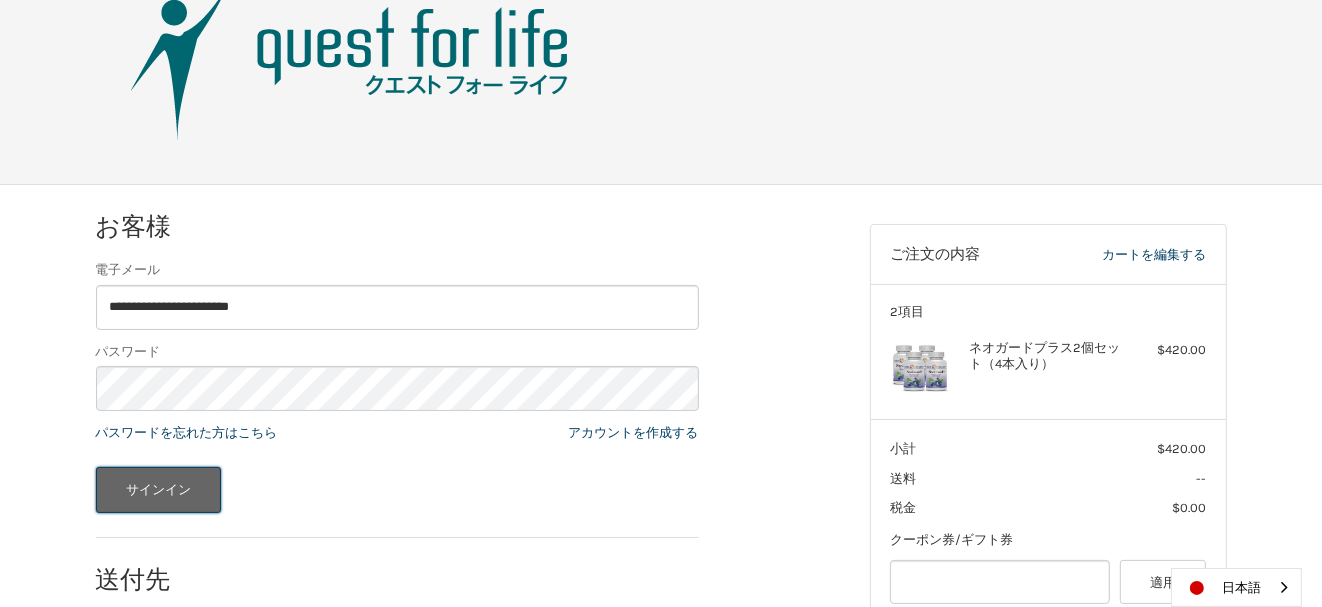 click on "サインイン" at bounding box center [159, 490] 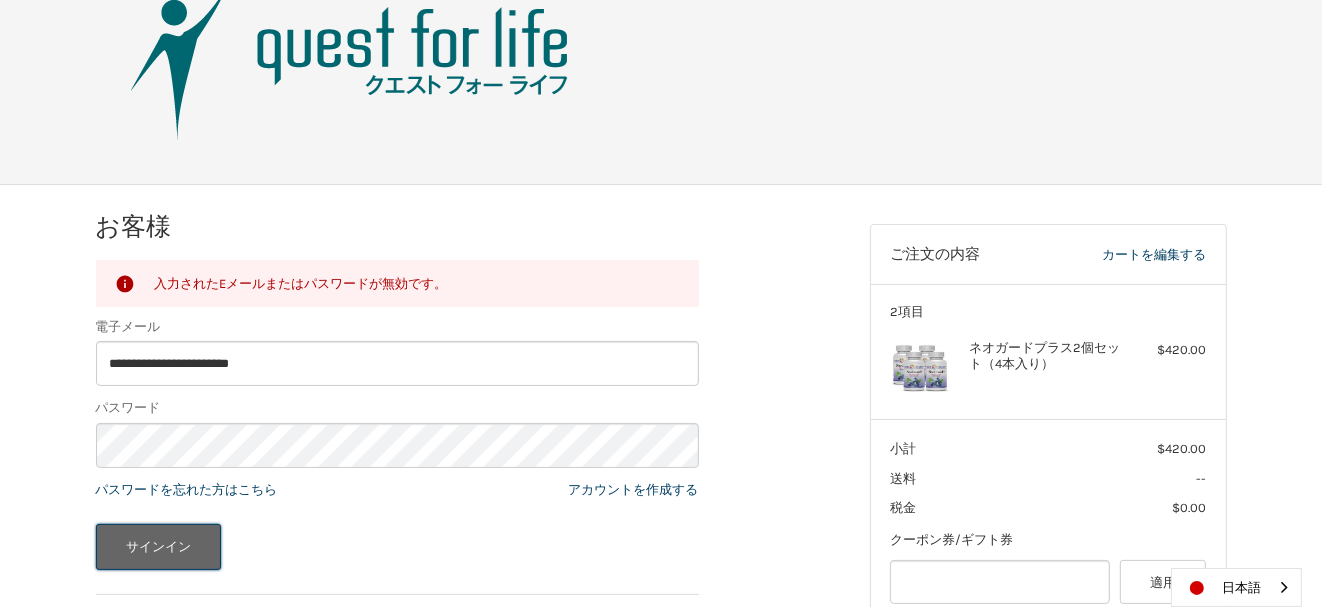 click on "サインイン" at bounding box center [159, 547] 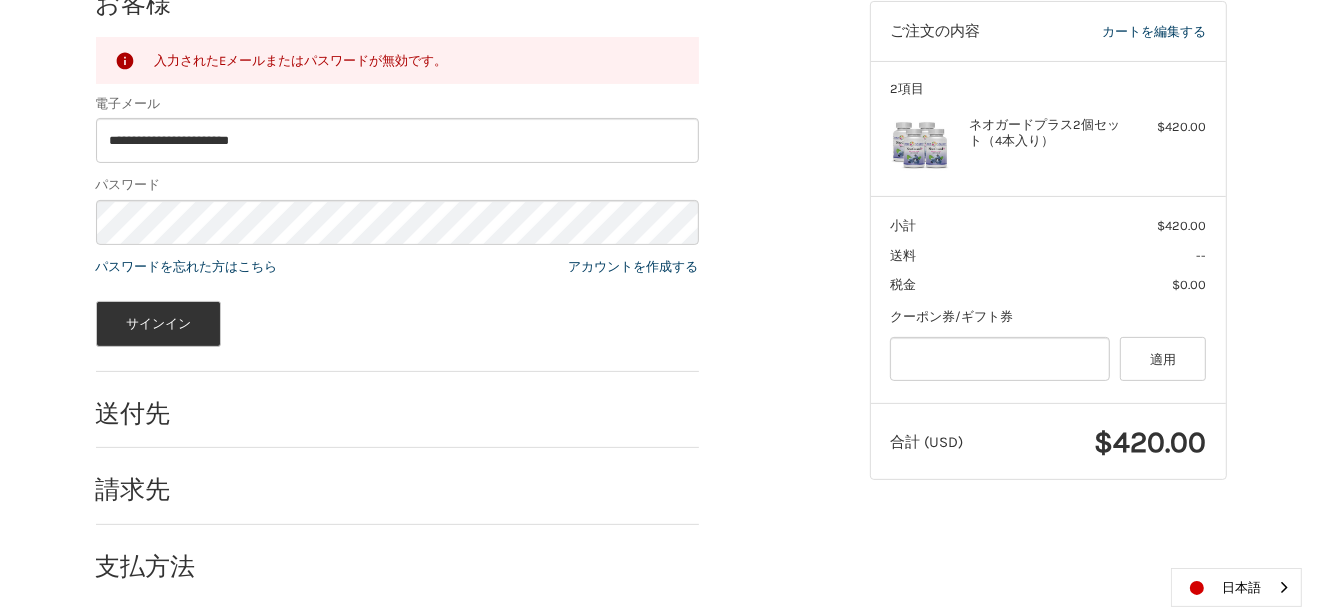 scroll, scrollTop: 327, scrollLeft: 0, axis: vertical 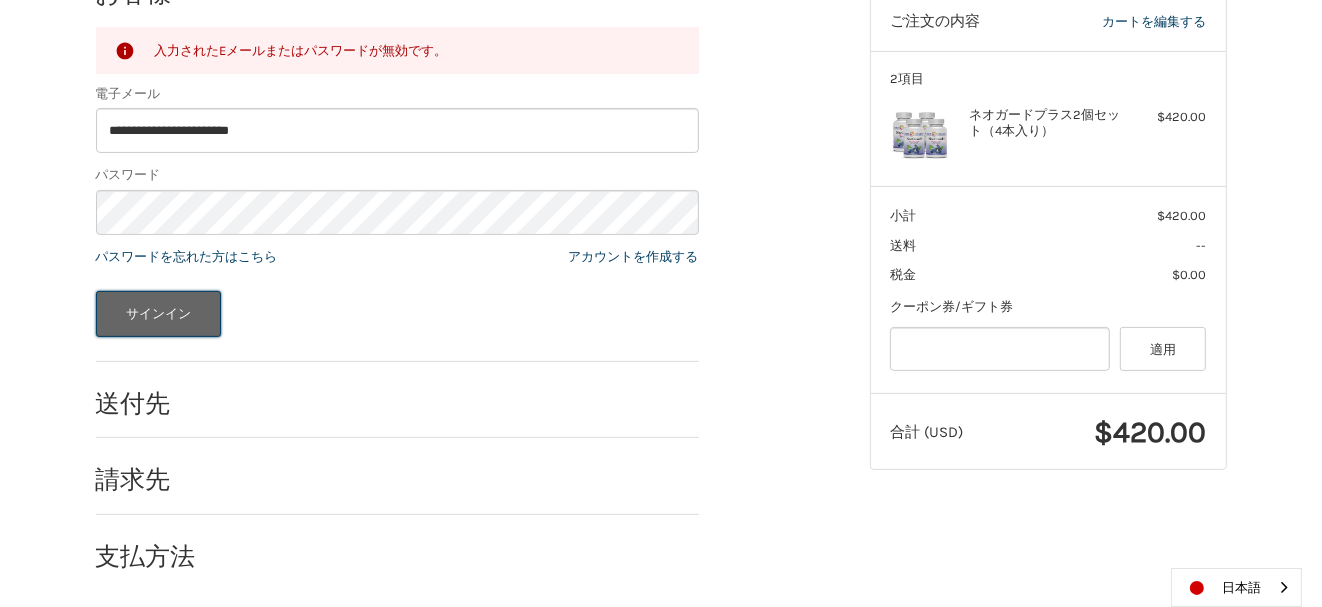 click on "サインイン" at bounding box center (159, 314) 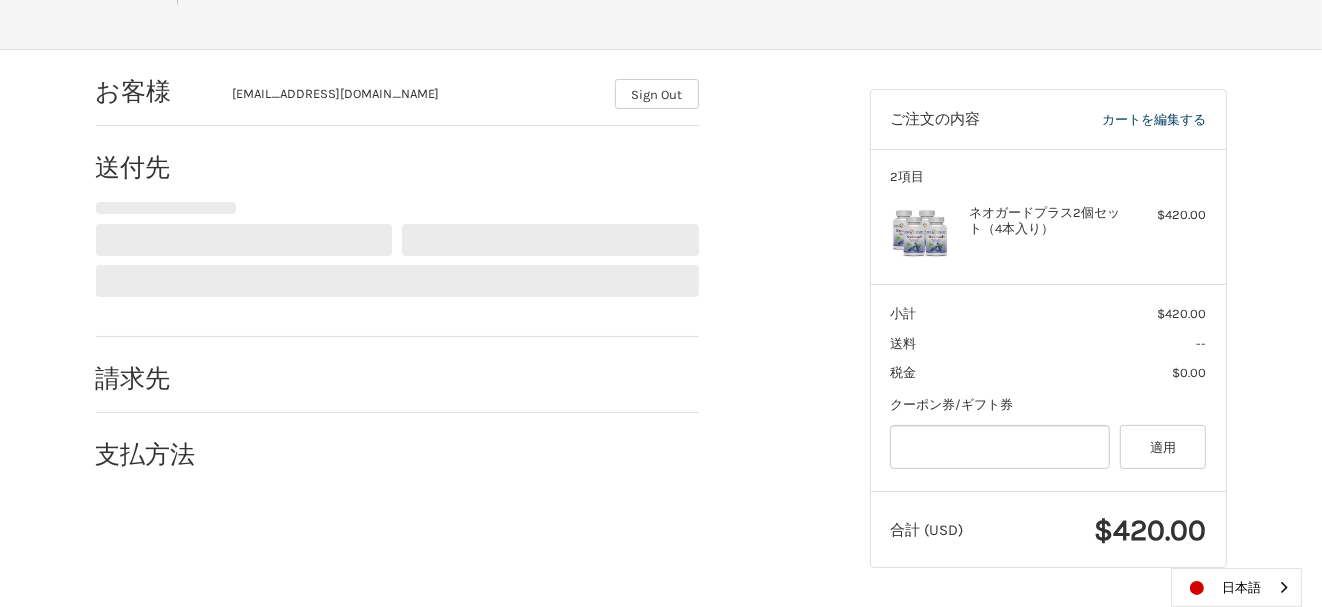 scroll, scrollTop: 227, scrollLeft: 0, axis: vertical 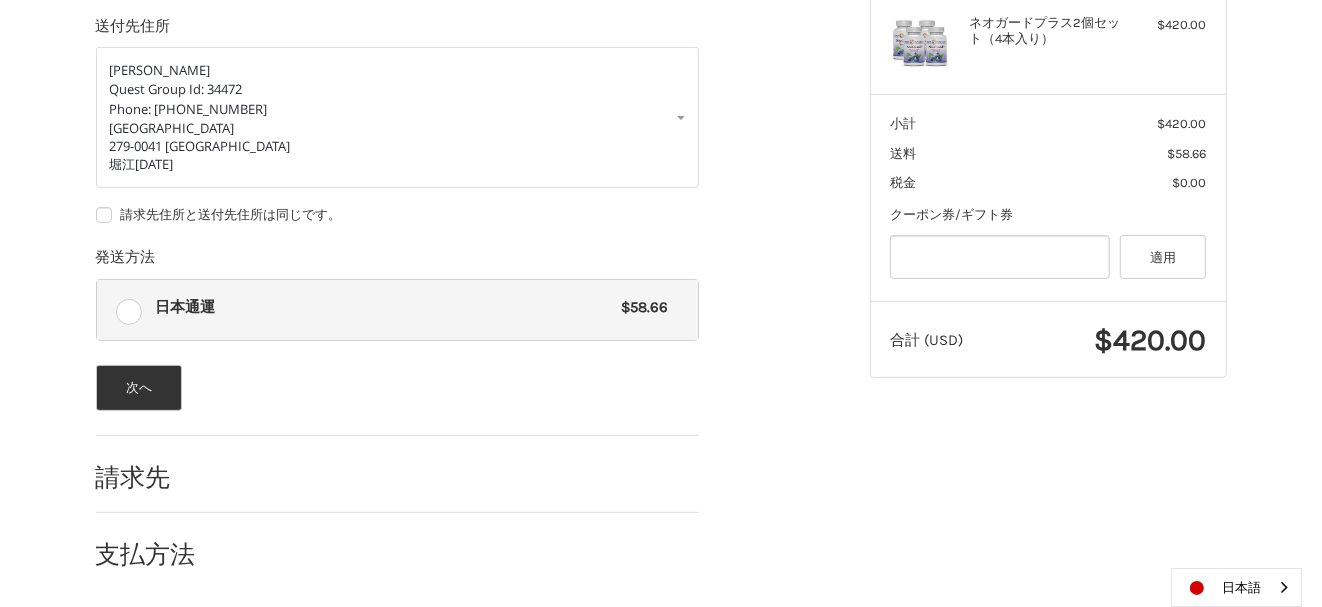 click on "支払方法" at bounding box center (154, 554) 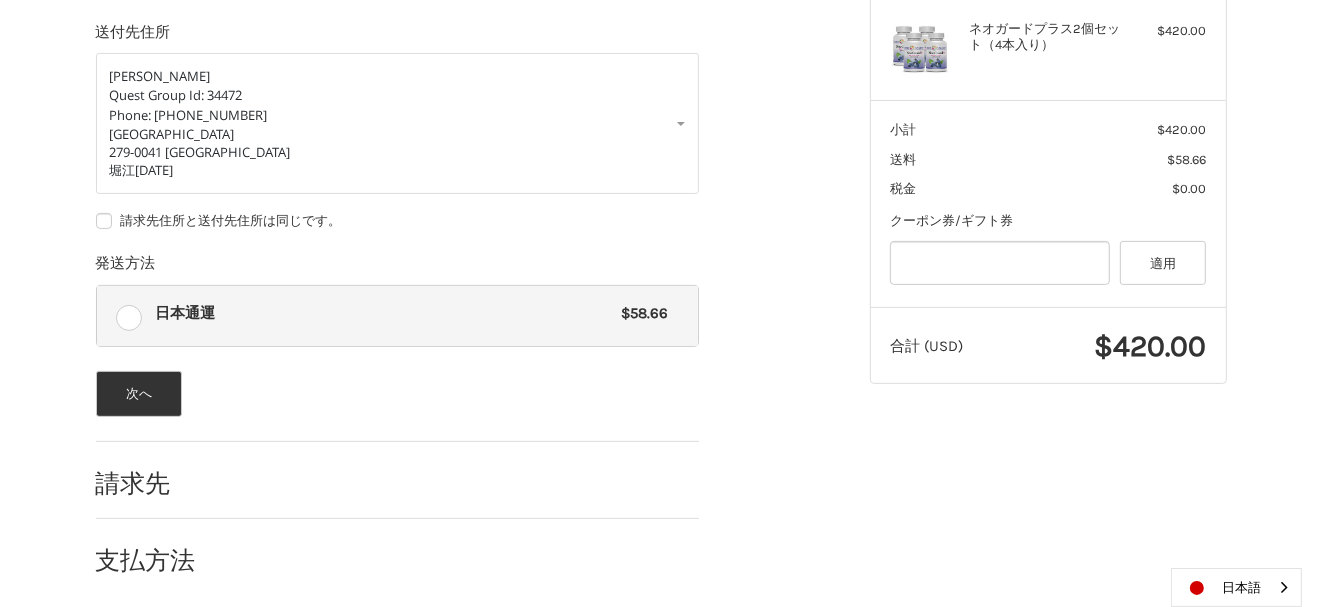 scroll, scrollTop: 419, scrollLeft: 0, axis: vertical 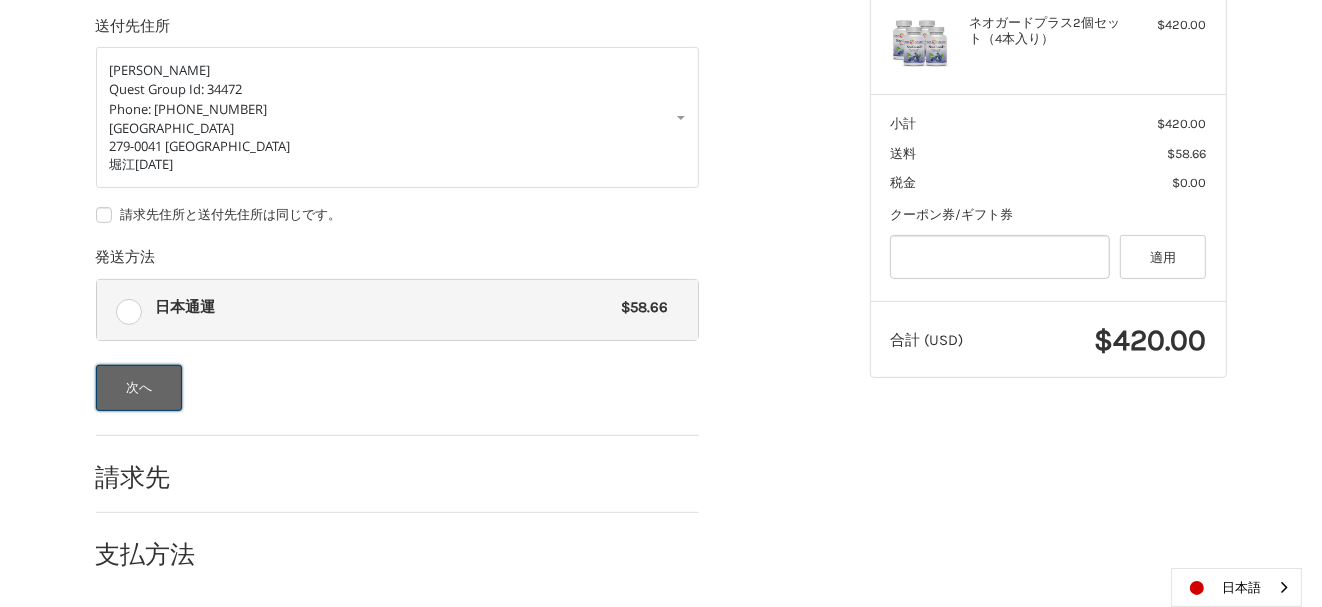 click on "次へ" at bounding box center (139, 388) 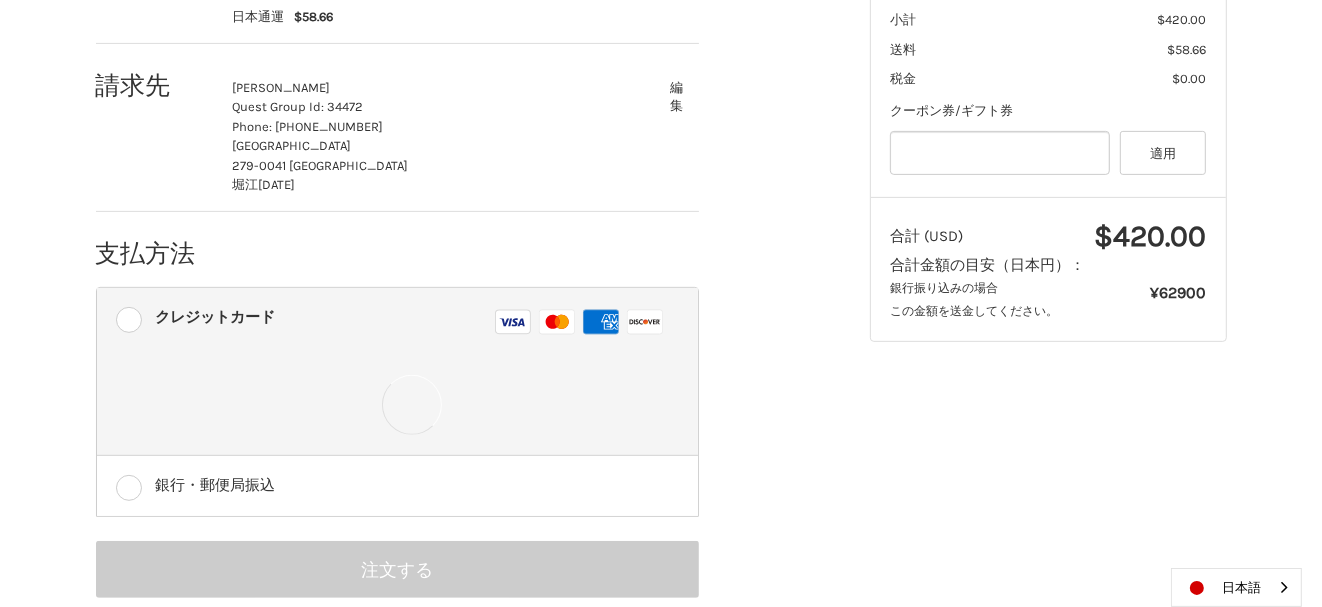 scroll, scrollTop: 557, scrollLeft: 0, axis: vertical 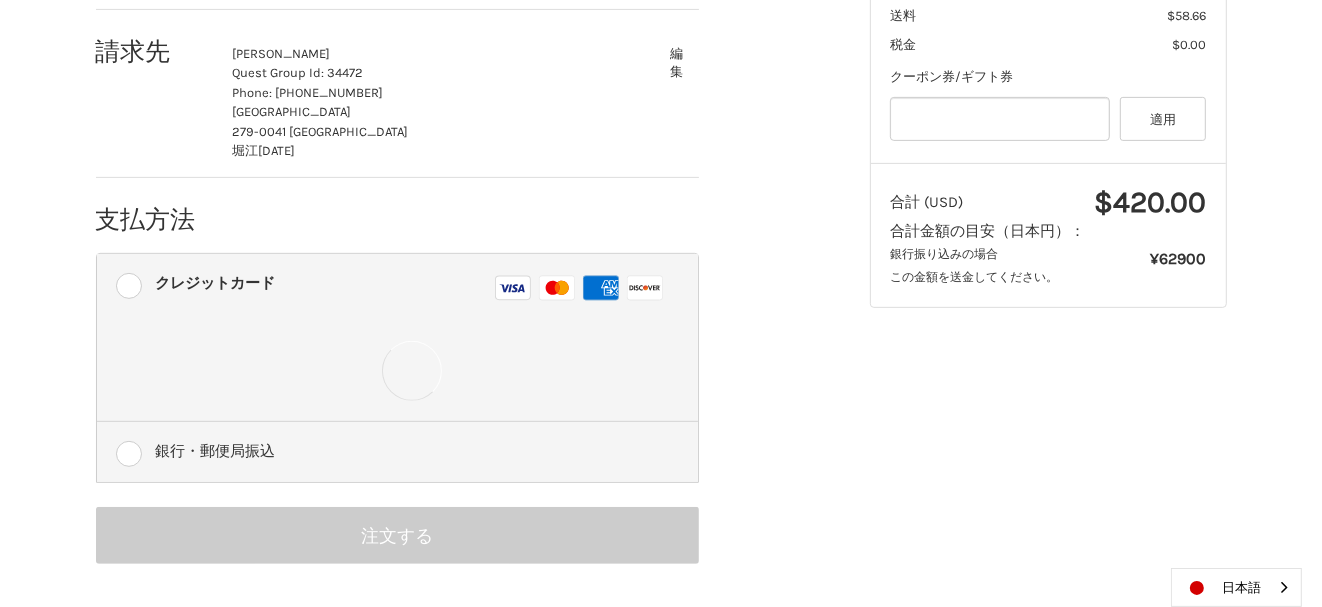 click on "銀行・郵便局振込" at bounding box center [397, 452] 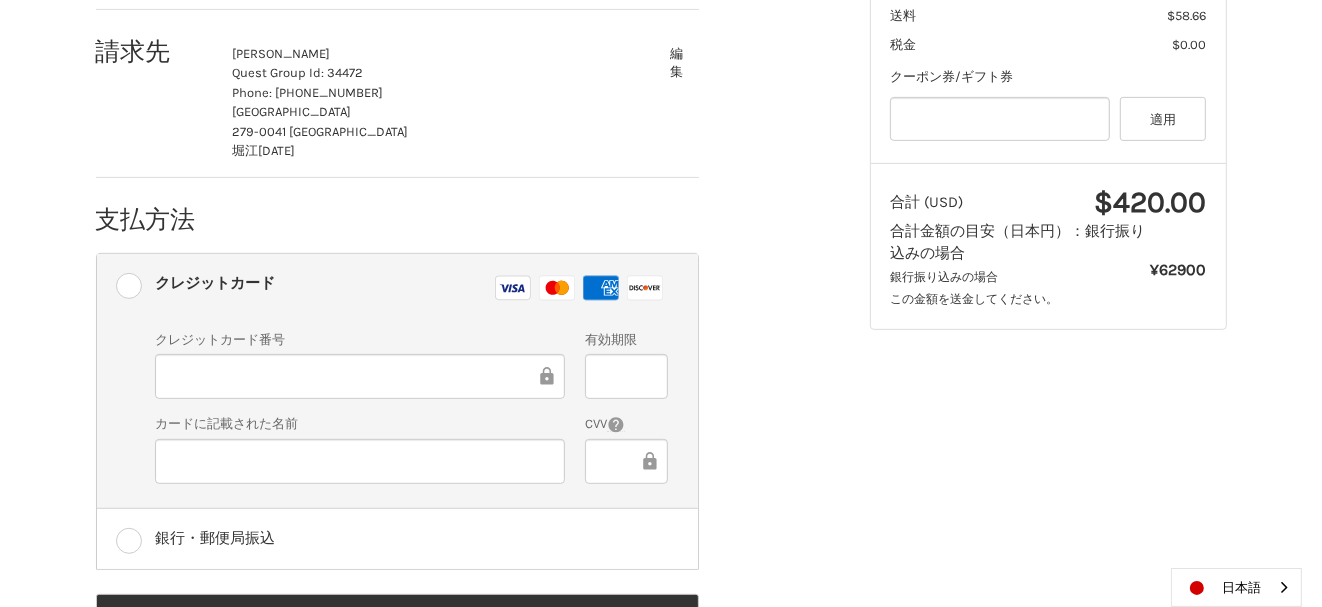 scroll, scrollTop: 644, scrollLeft: 0, axis: vertical 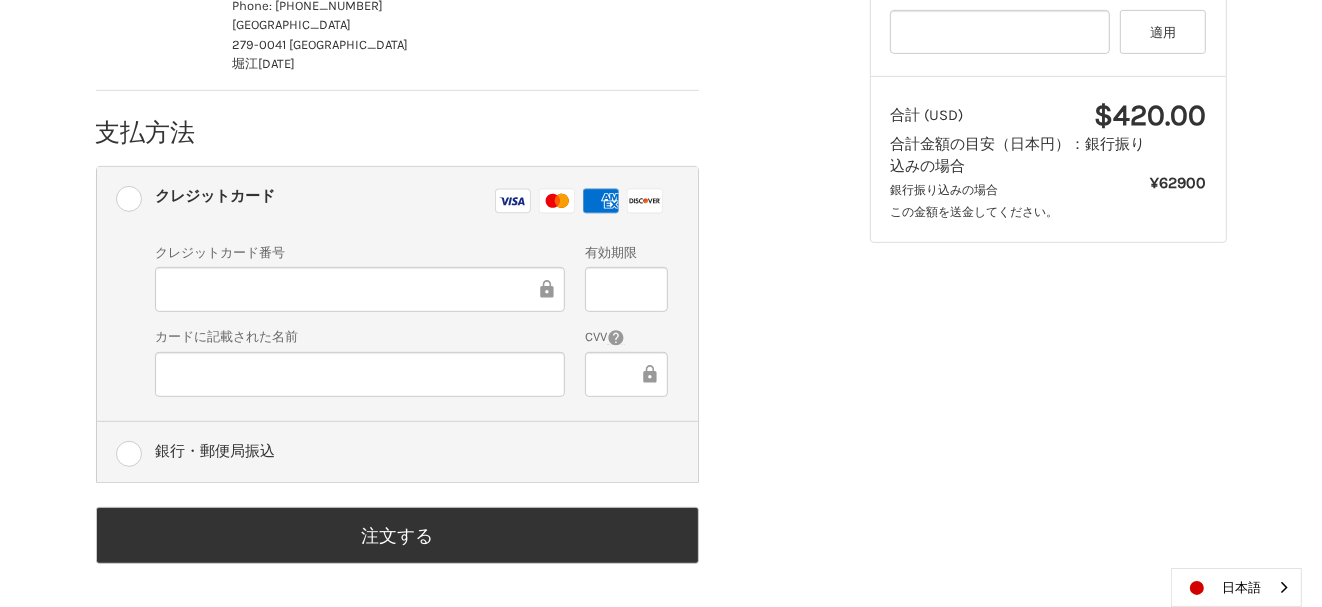 click on "銀行・郵便局振込" at bounding box center [397, 452] 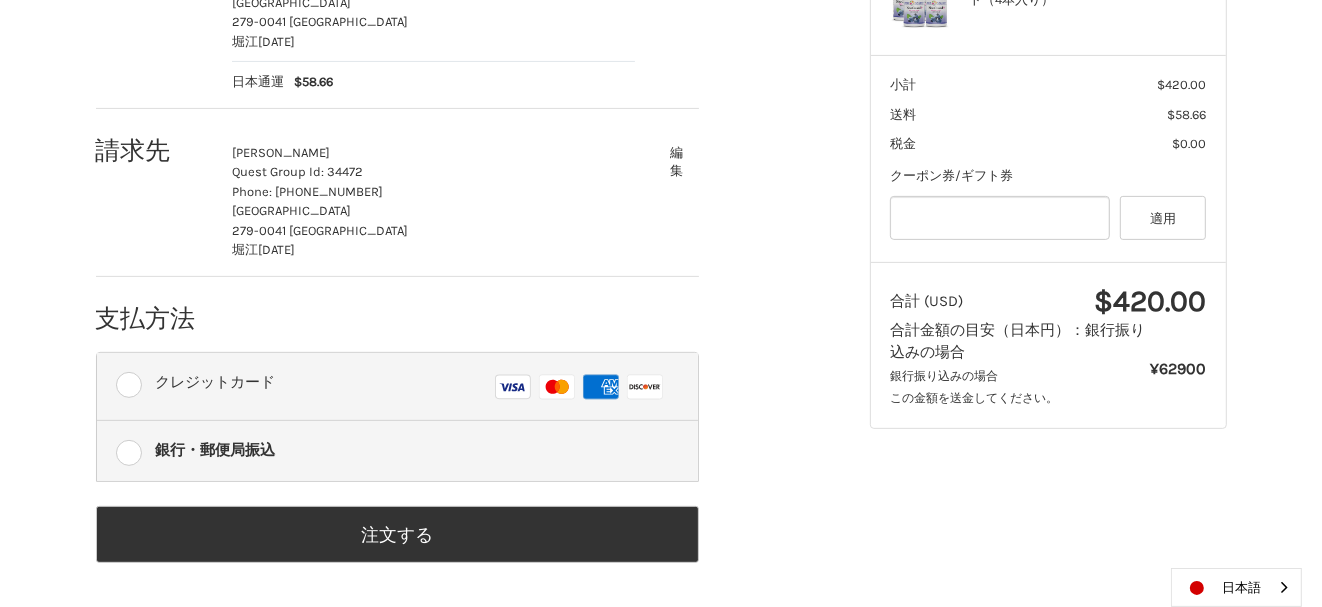 scroll, scrollTop: 457, scrollLeft: 0, axis: vertical 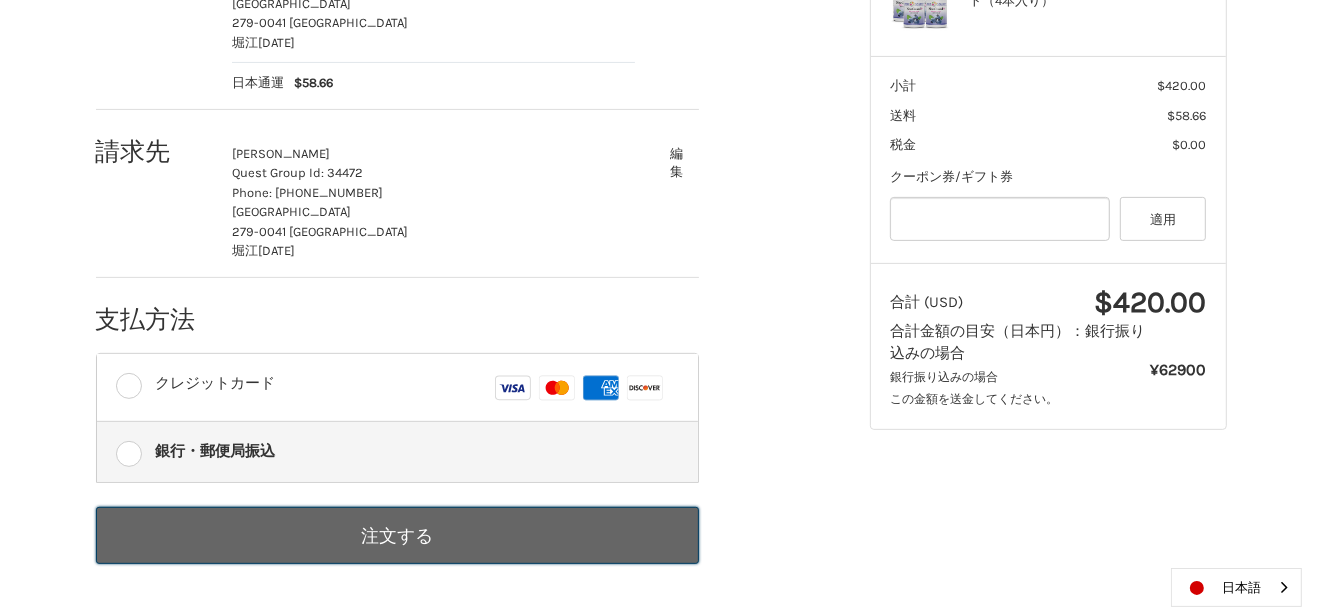 click on "注文する" at bounding box center (397, 535) 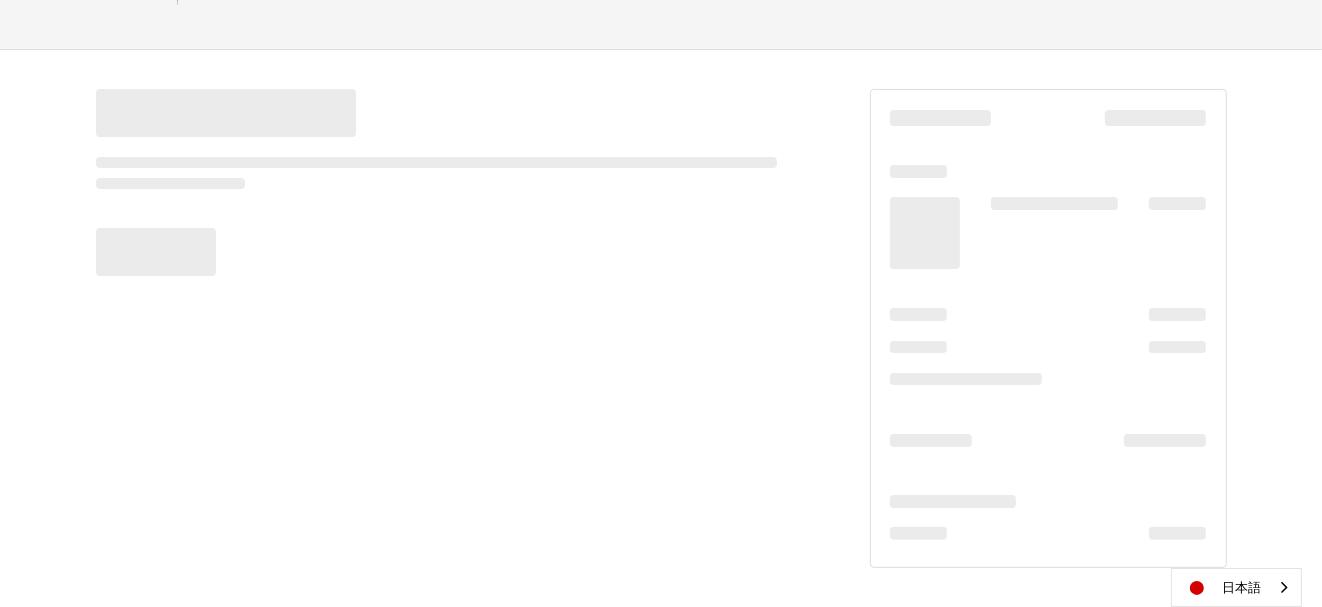 scroll, scrollTop: 227, scrollLeft: 0, axis: vertical 